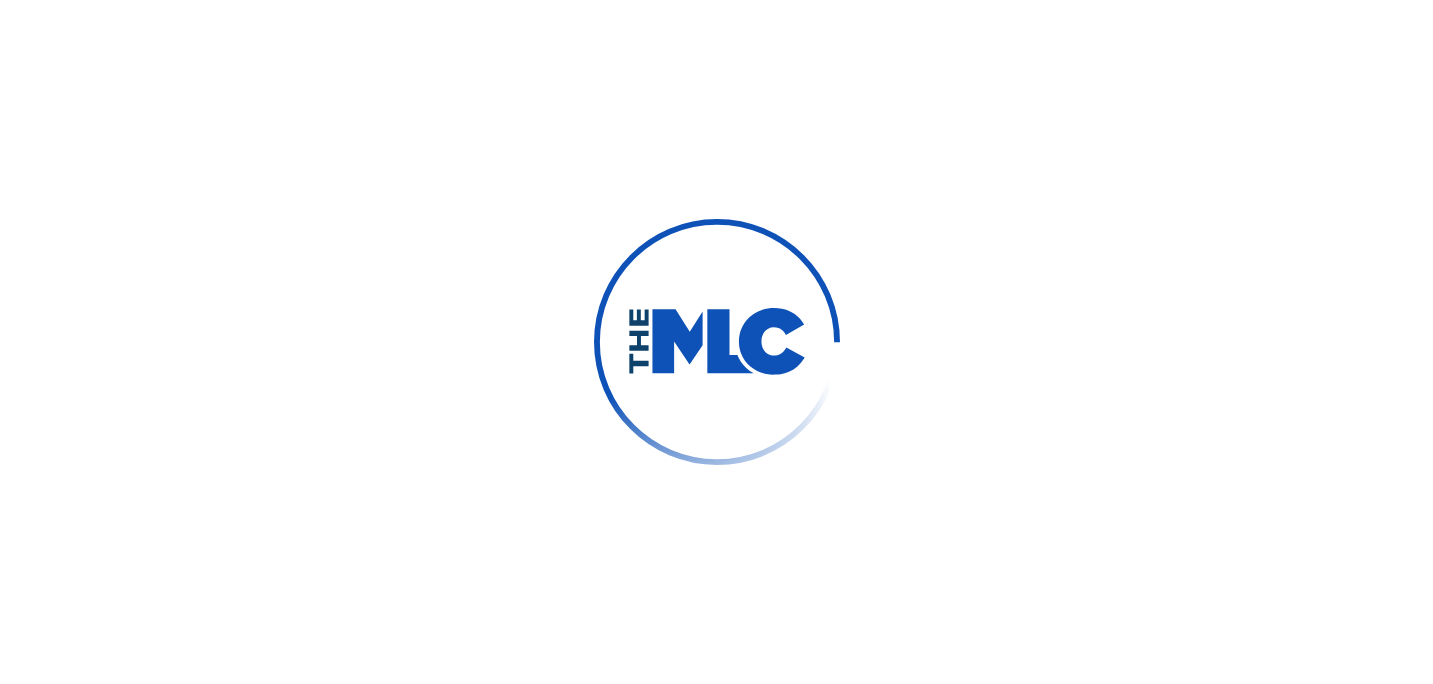 scroll, scrollTop: 0, scrollLeft: 0, axis: both 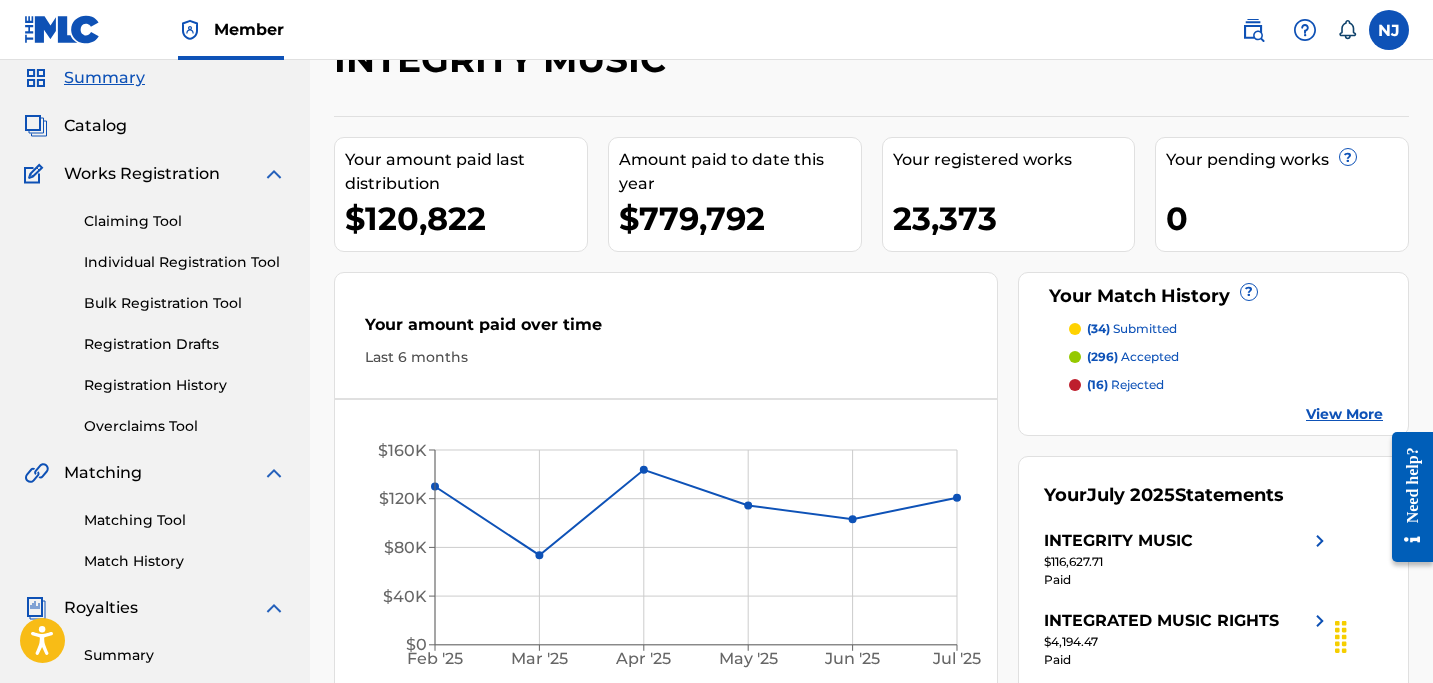 click on "Catalog" at bounding box center (95, 126) 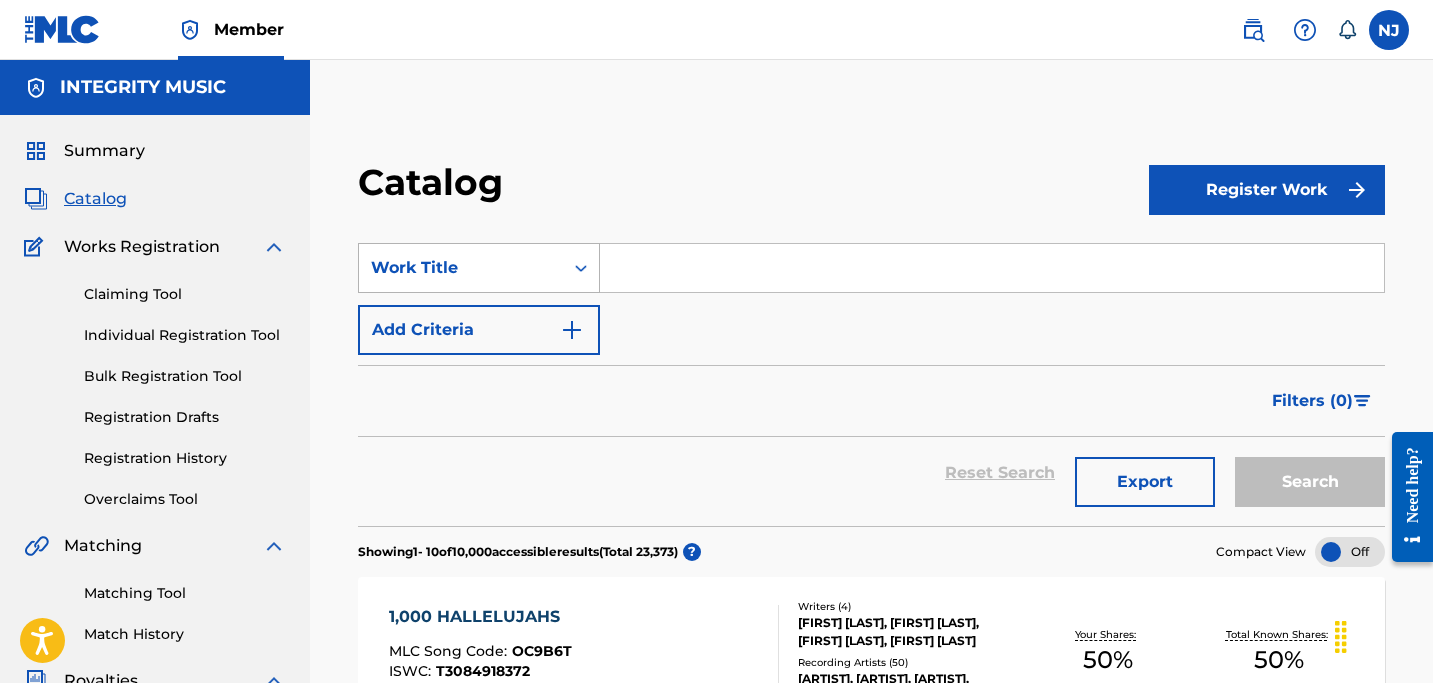 click on "Work Title" at bounding box center (461, 268) 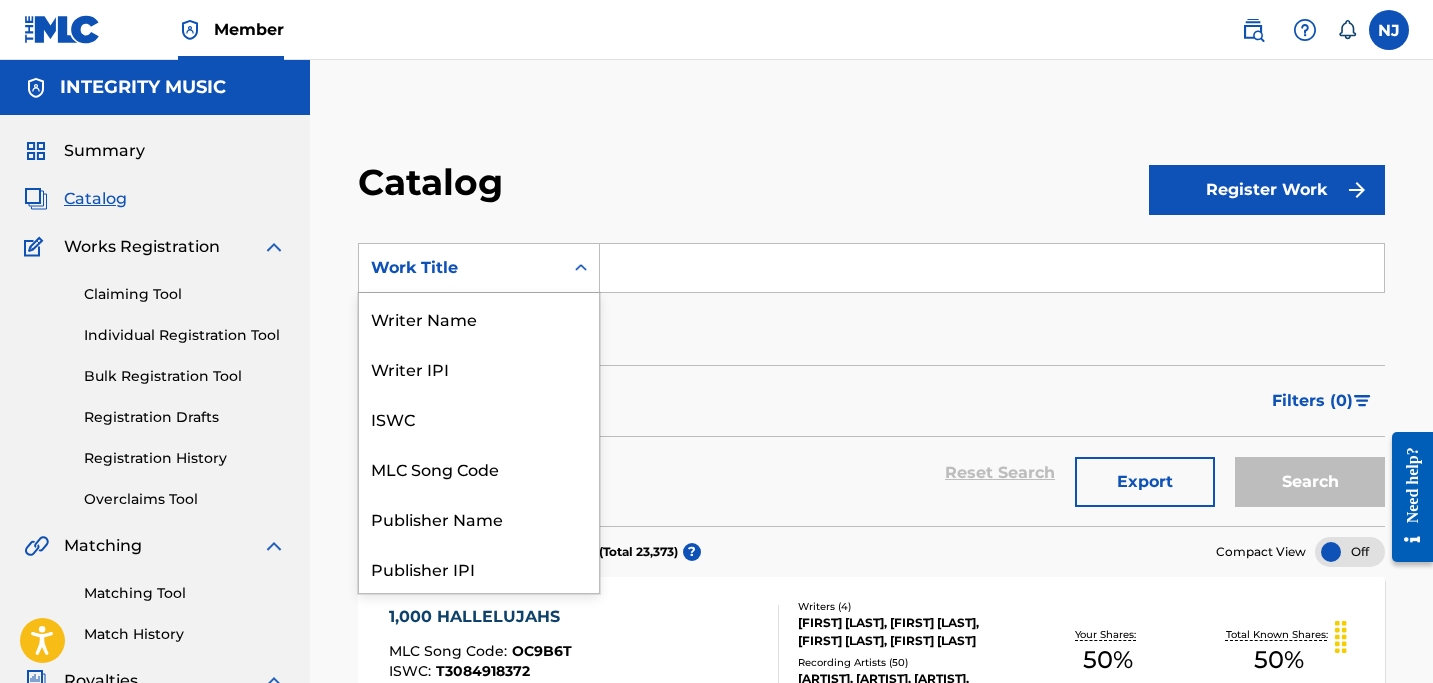 scroll, scrollTop: 300, scrollLeft: 0, axis: vertical 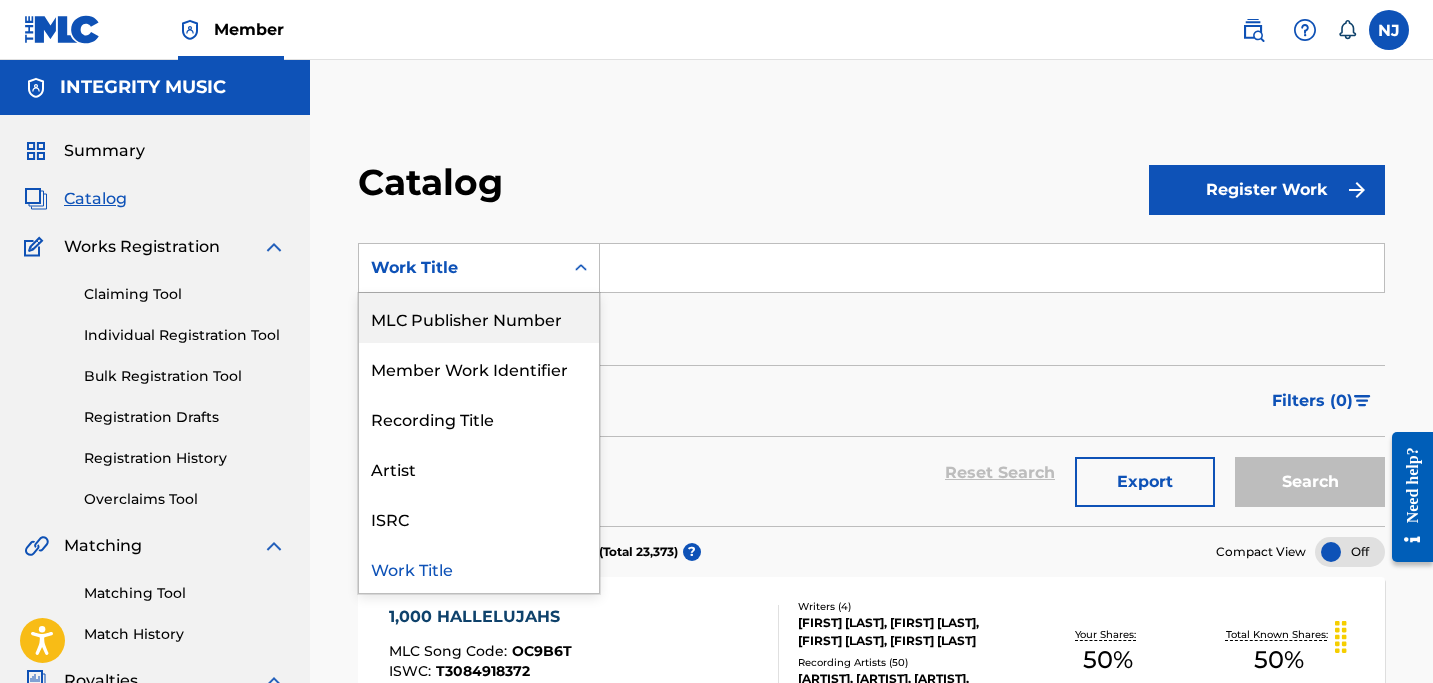 click on "MLC Publisher Number" at bounding box center [479, 318] 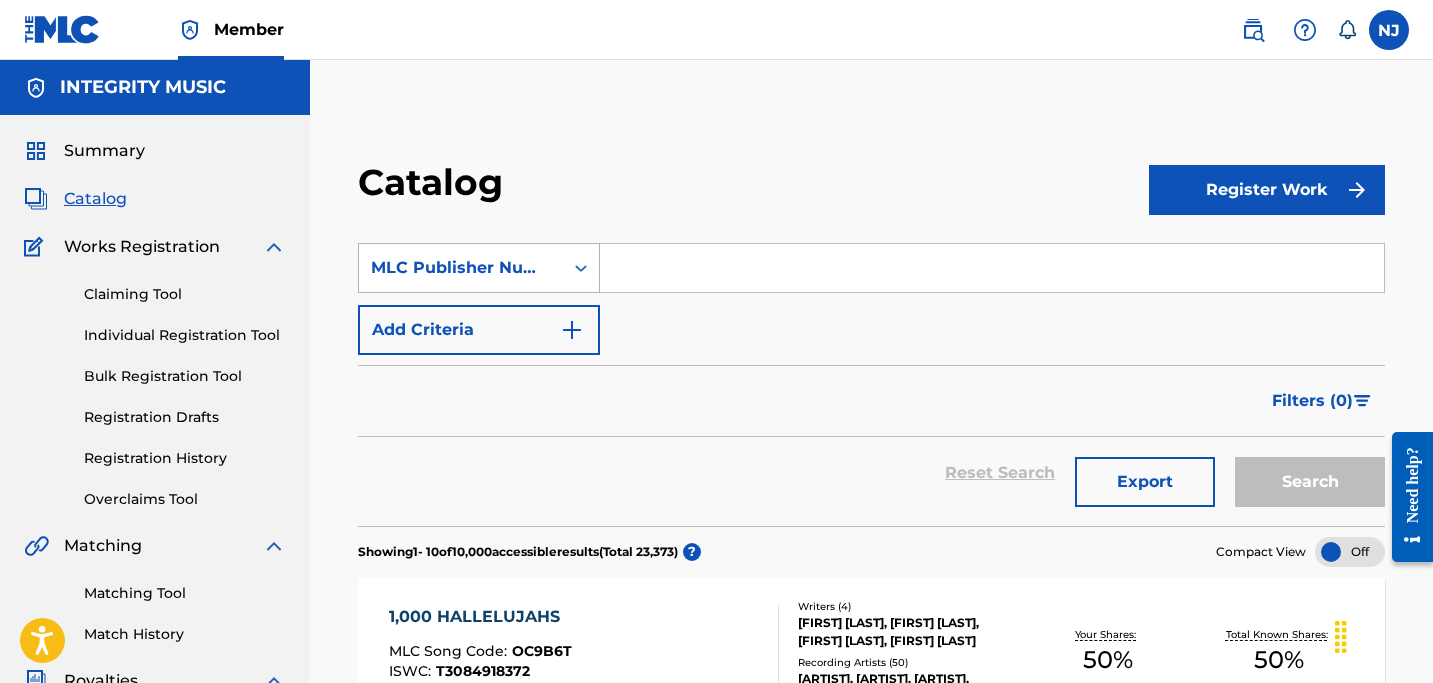 click on "MLC Publisher Number" at bounding box center [461, 268] 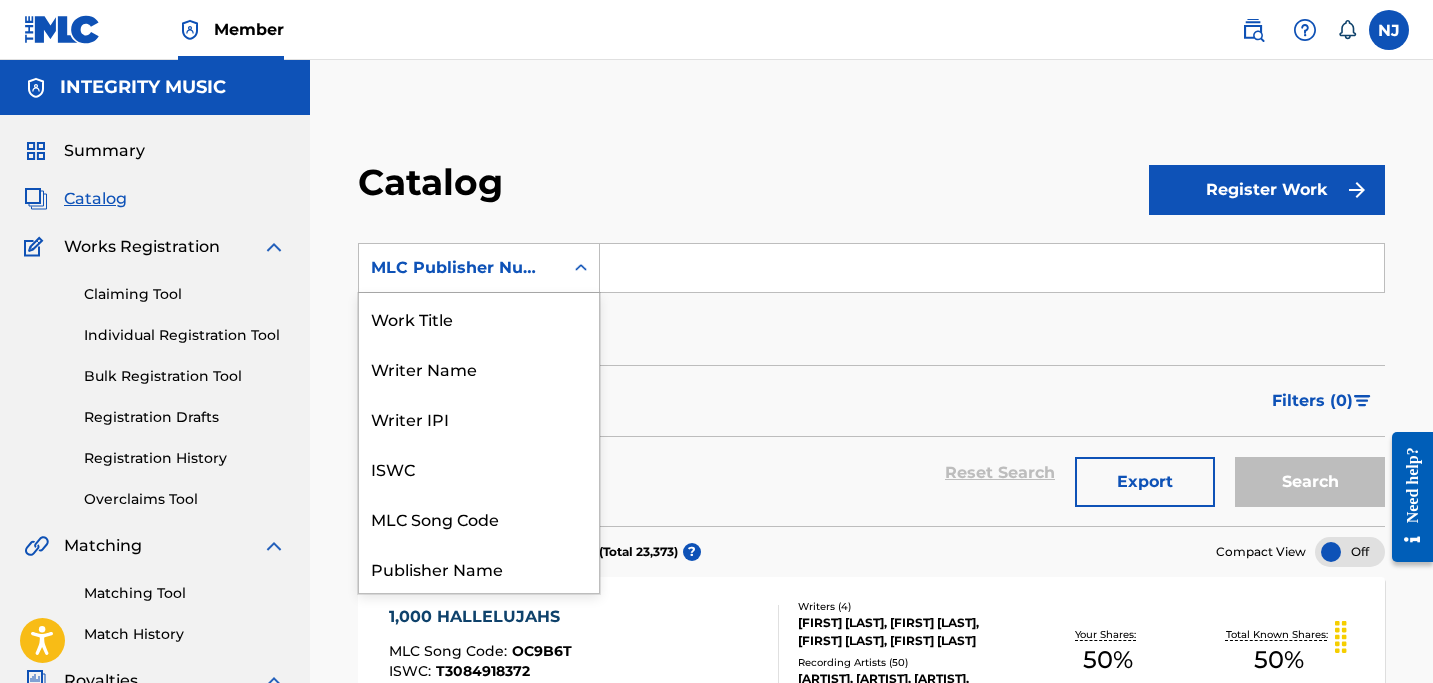 scroll, scrollTop: 300, scrollLeft: 0, axis: vertical 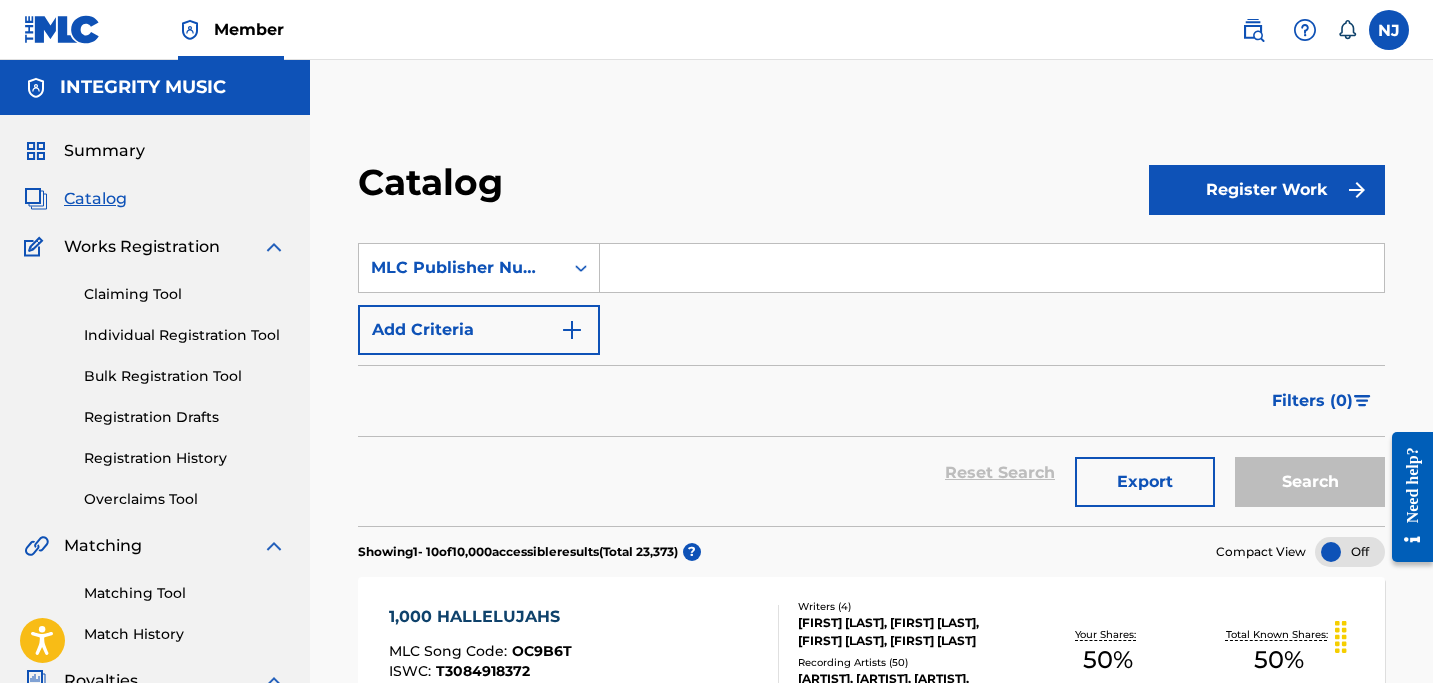 click at bounding box center [992, 268] 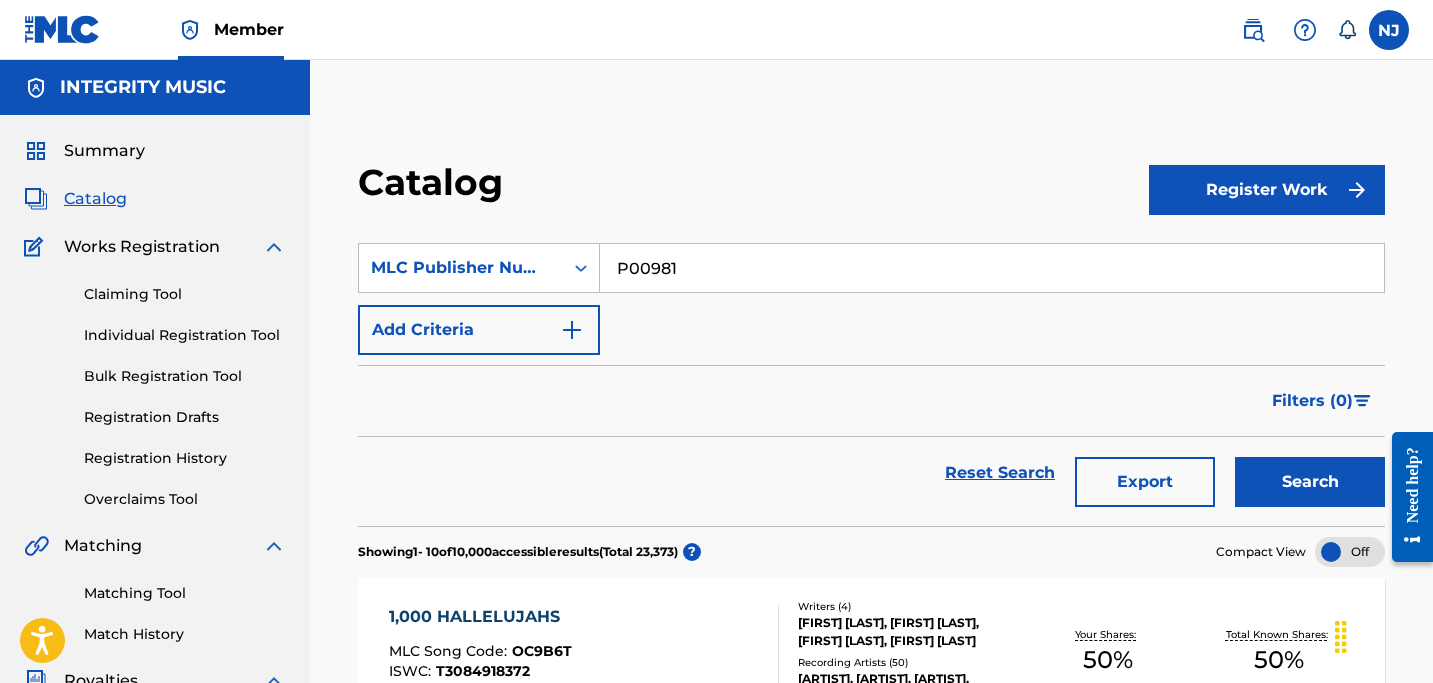 click on "Search" at bounding box center (1310, 482) 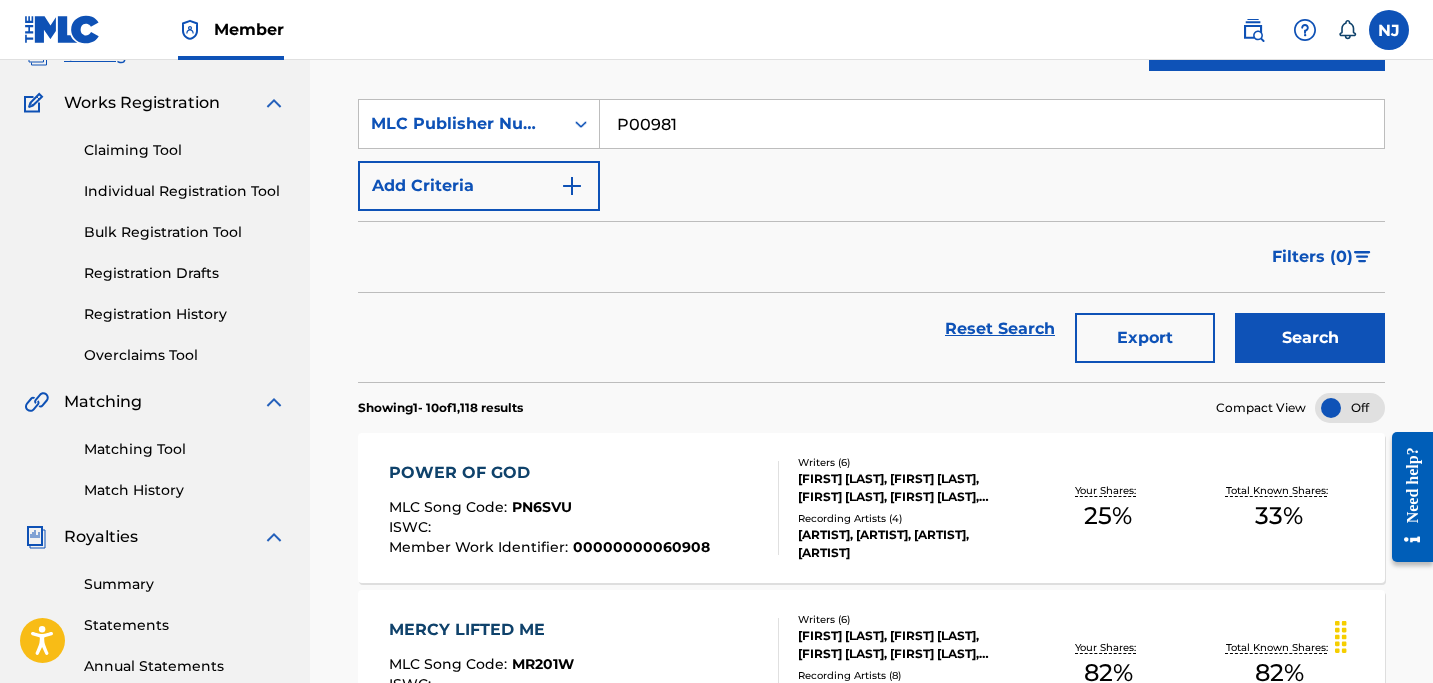 scroll, scrollTop: 128, scrollLeft: 0, axis: vertical 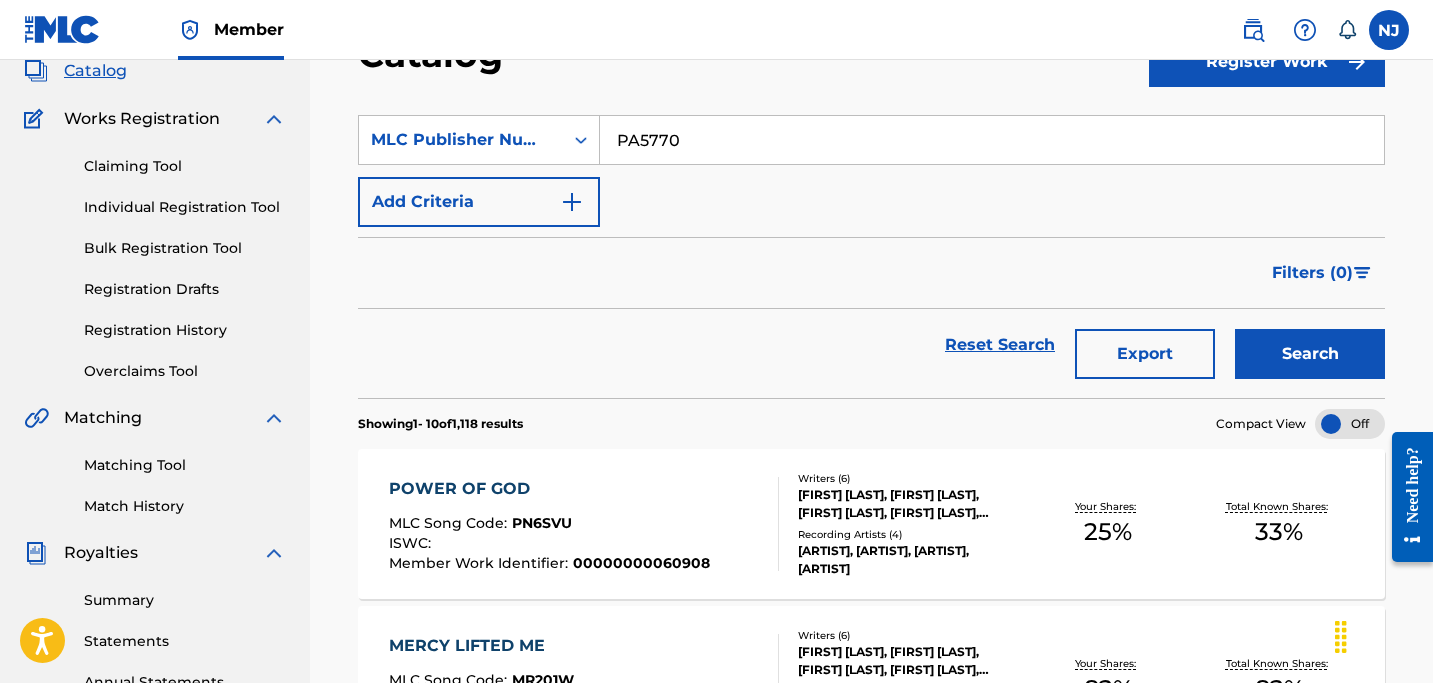click on "Search" at bounding box center [1310, 354] 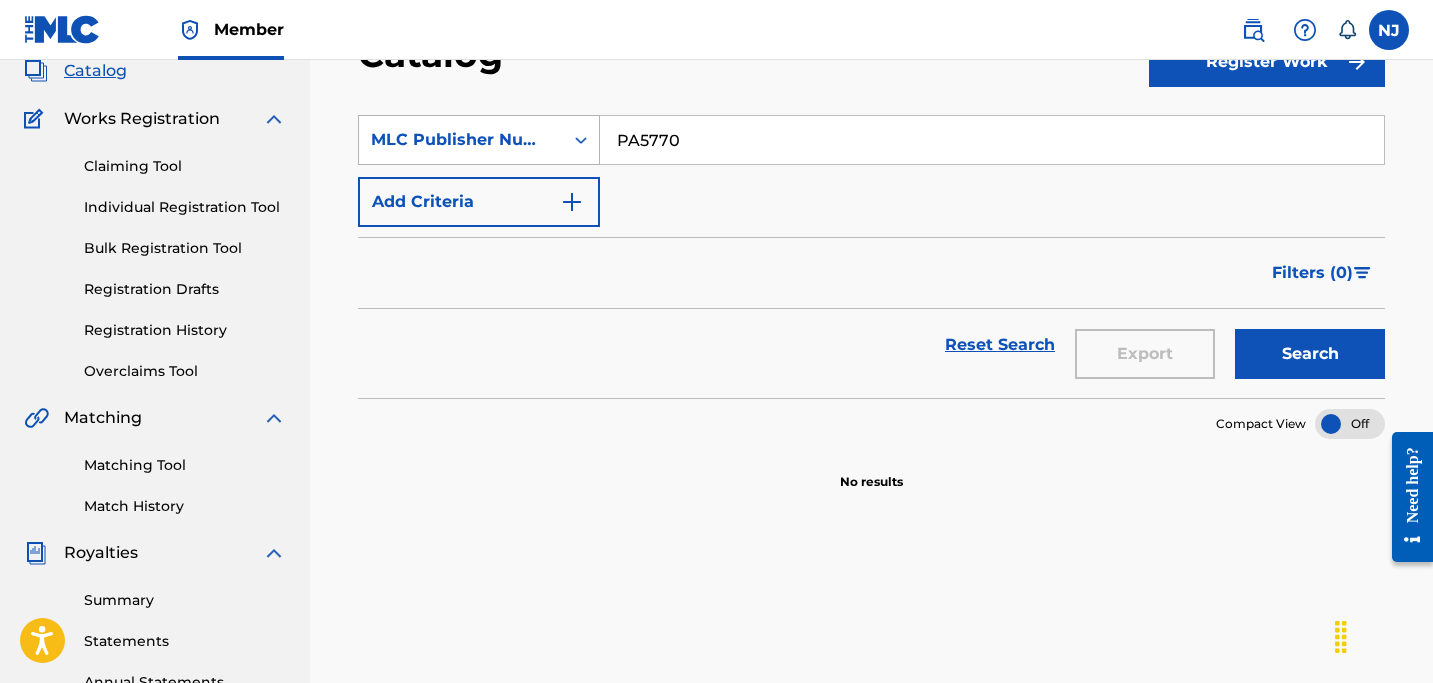 drag, startPoint x: 728, startPoint y: 144, endPoint x: 499, endPoint y: 143, distance: 229.00218 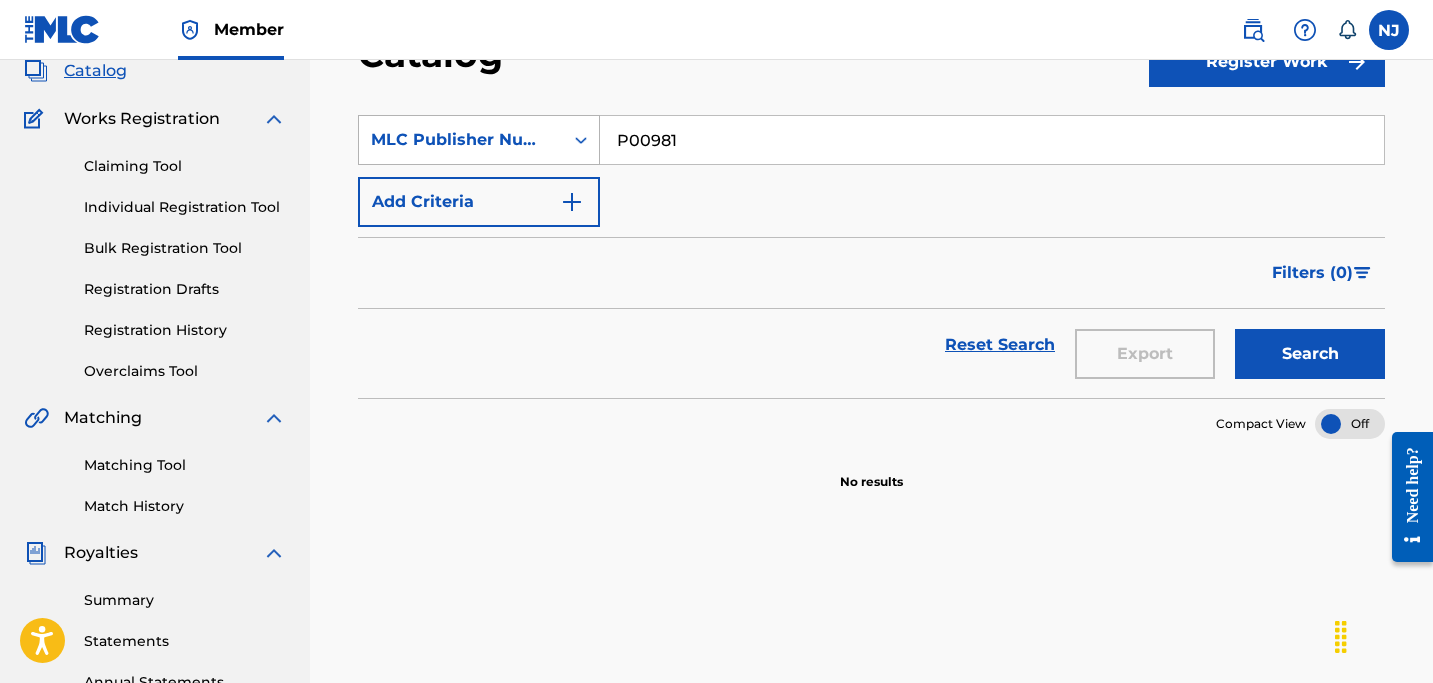 type on "P00981" 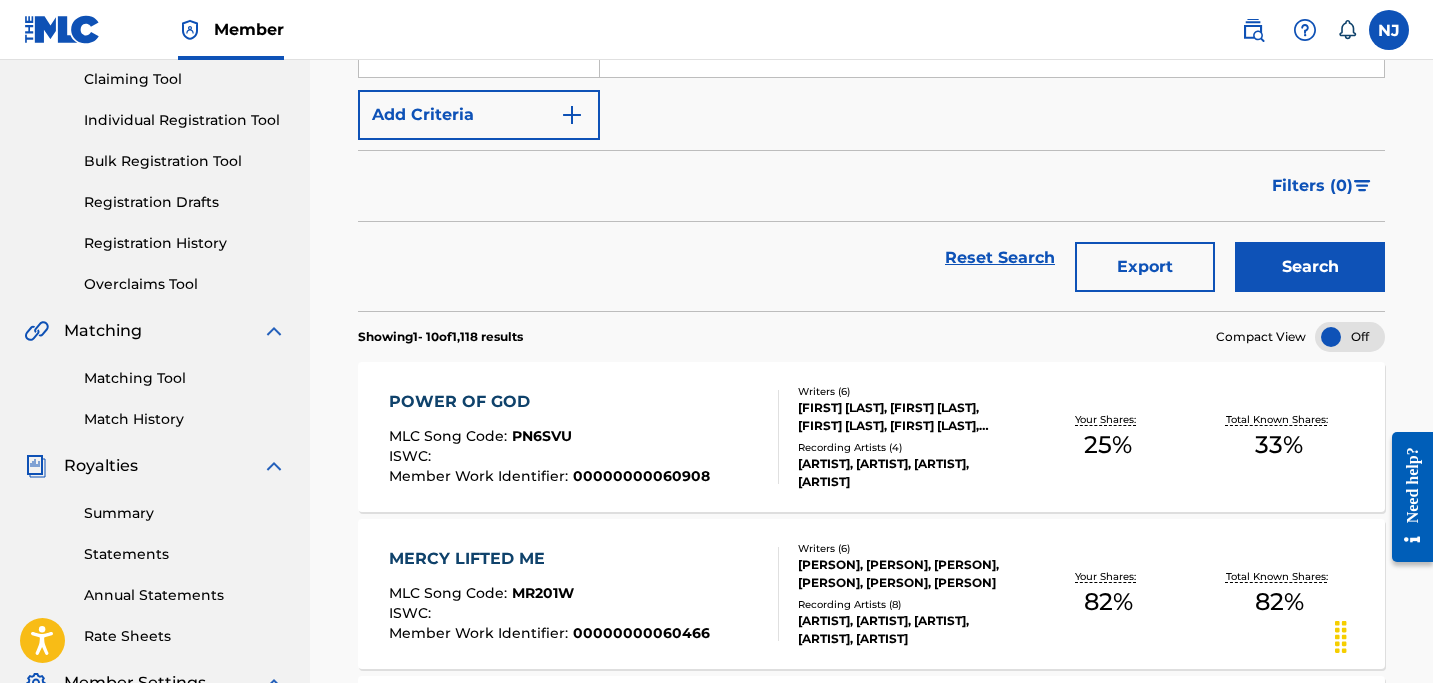scroll, scrollTop: 223, scrollLeft: 0, axis: vertical 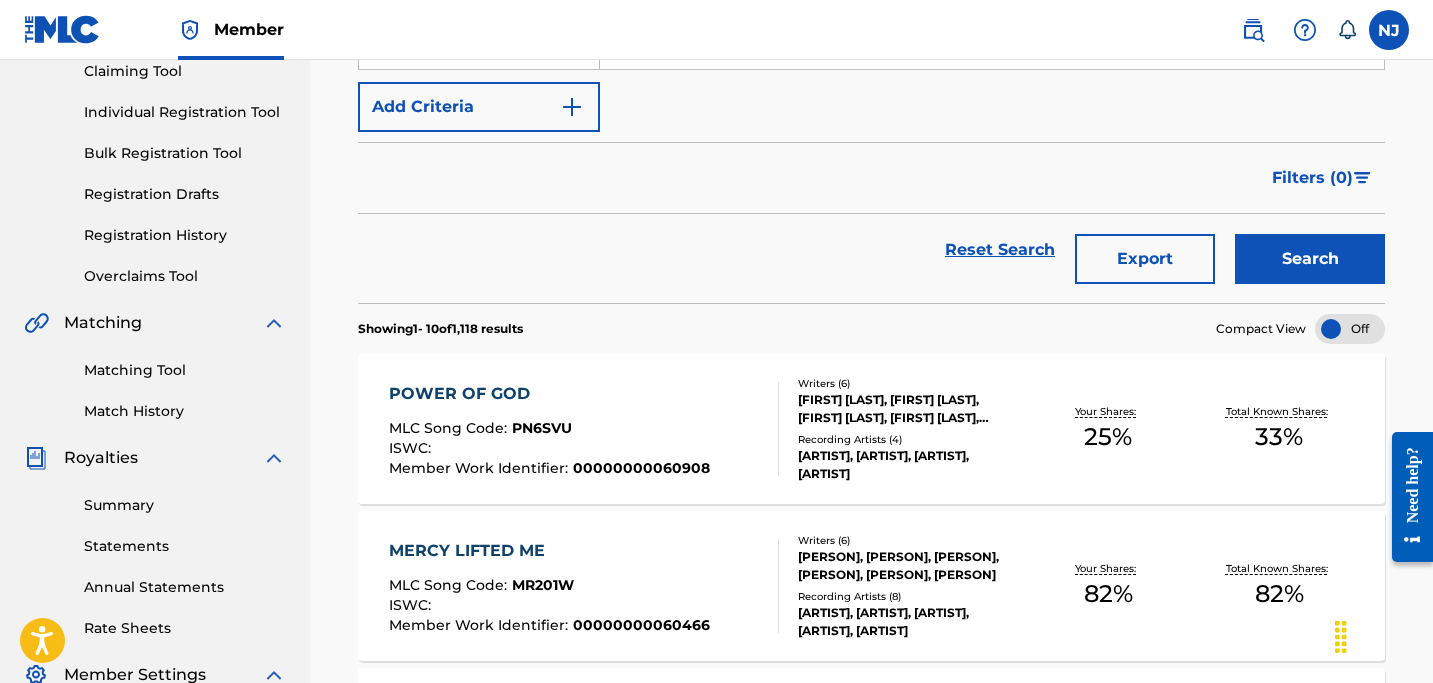 click on "POWER OF GOD" at bounding box center [549, 394] 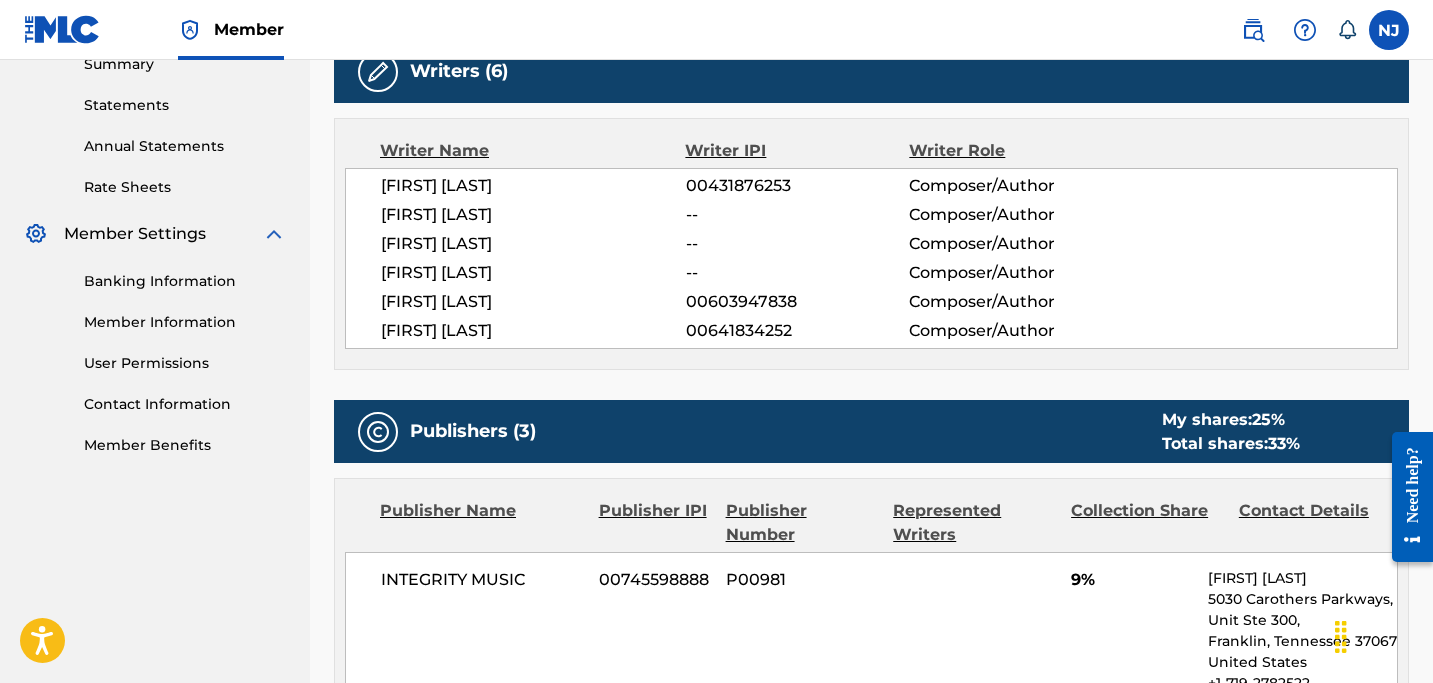 scroll, scrollTop: 661, scrollLeft: 0, axis: vertical 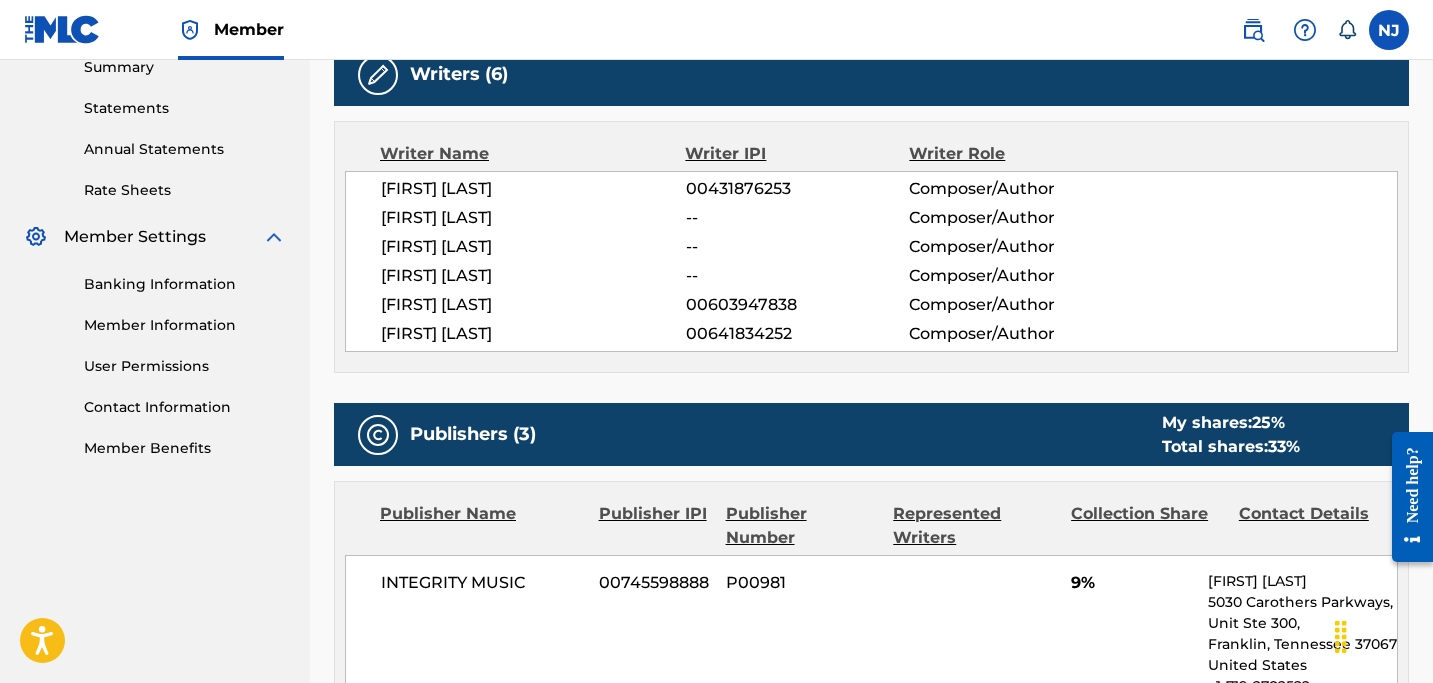 click on "BECCA VANDERBECK" at bounding box center (533, 218) 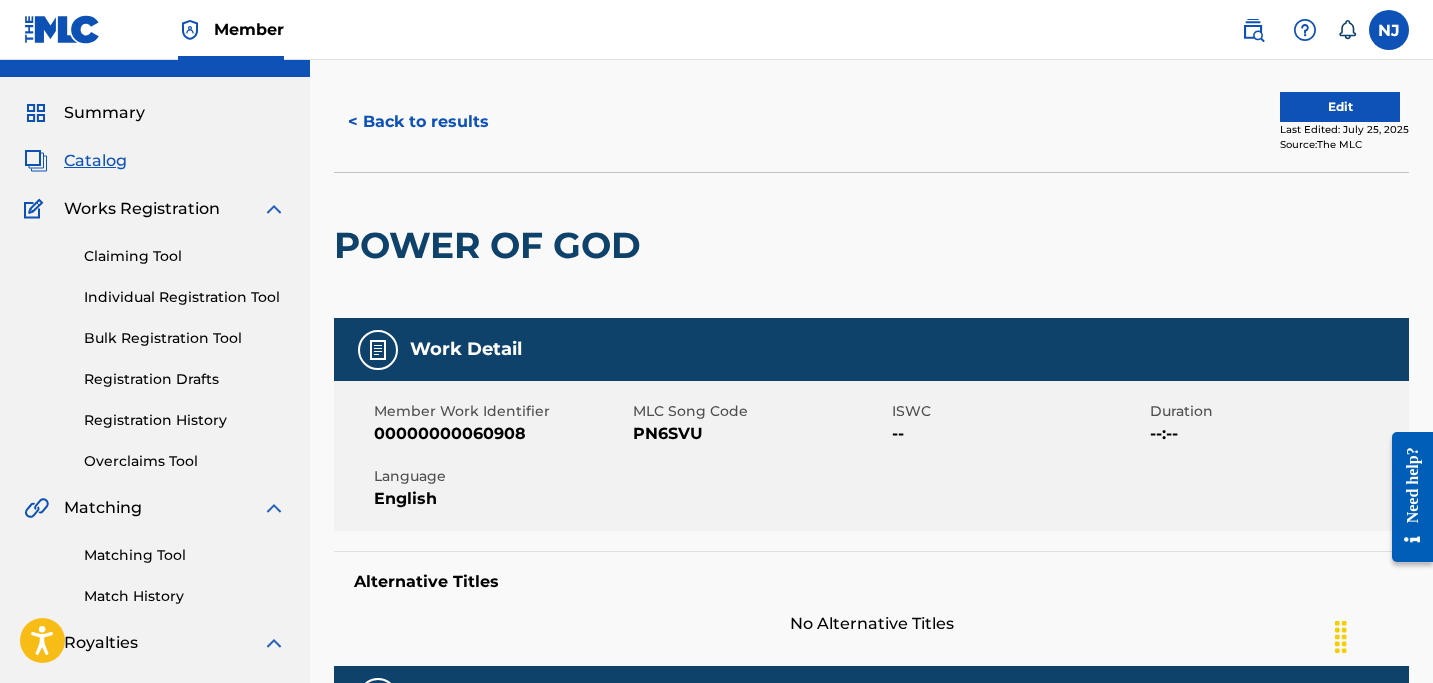 scroll, scrollTop: 0, scrollLeft: 0, axis: both 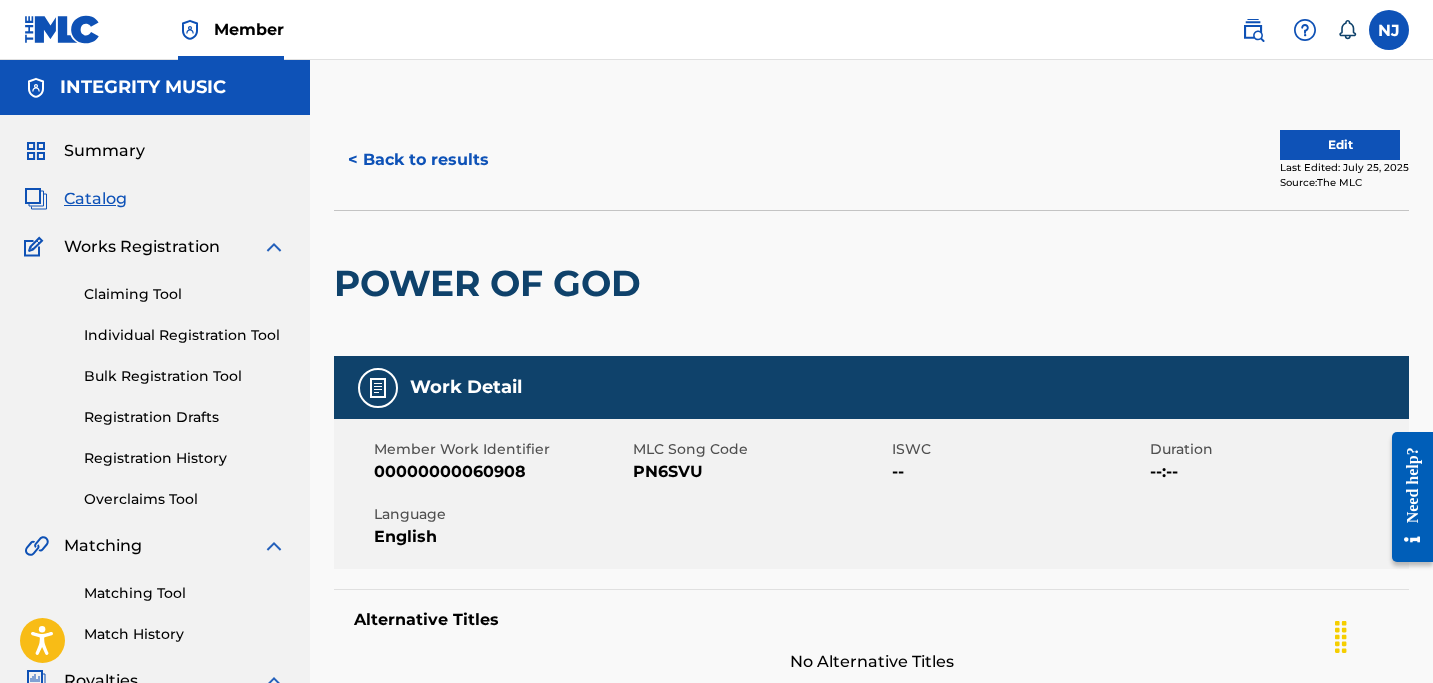 click on "< Back to results" at bounding box center [418, 160] 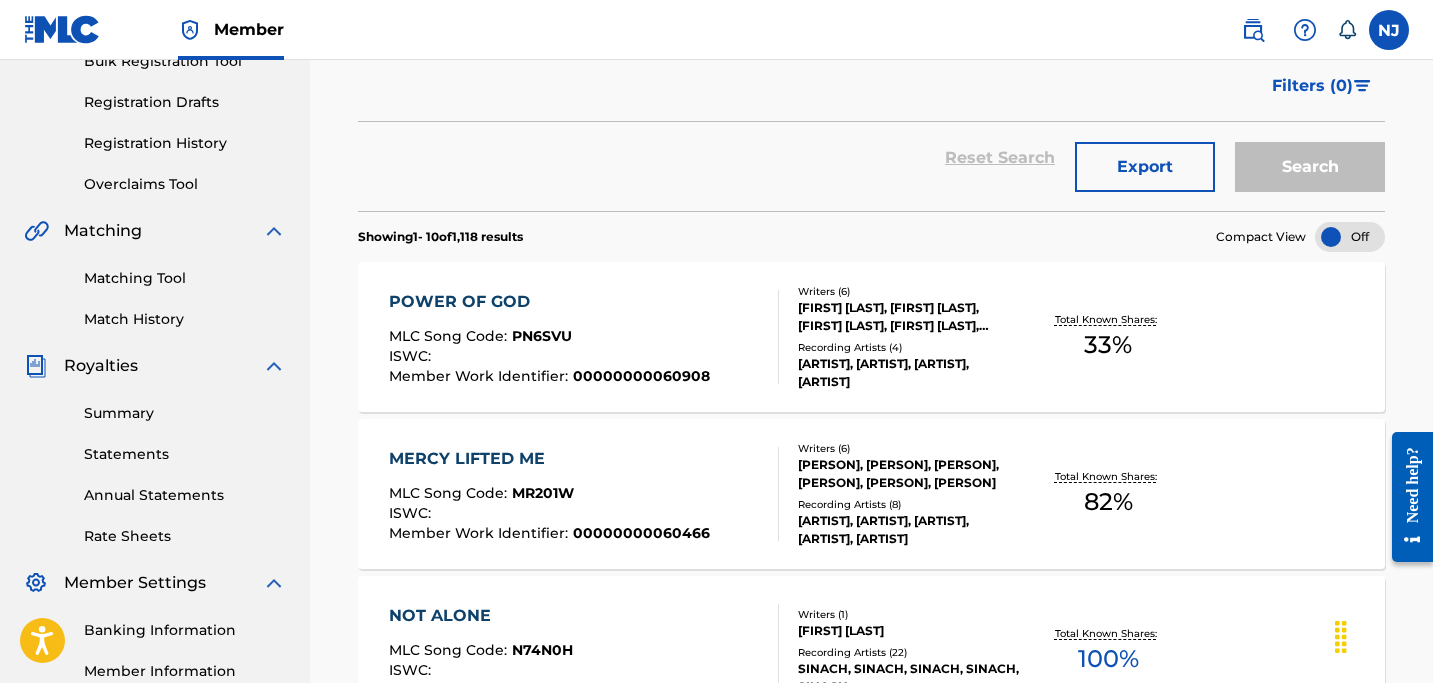 scroll, scrollTop: 317, scrollLeft: 0, axis: vertical 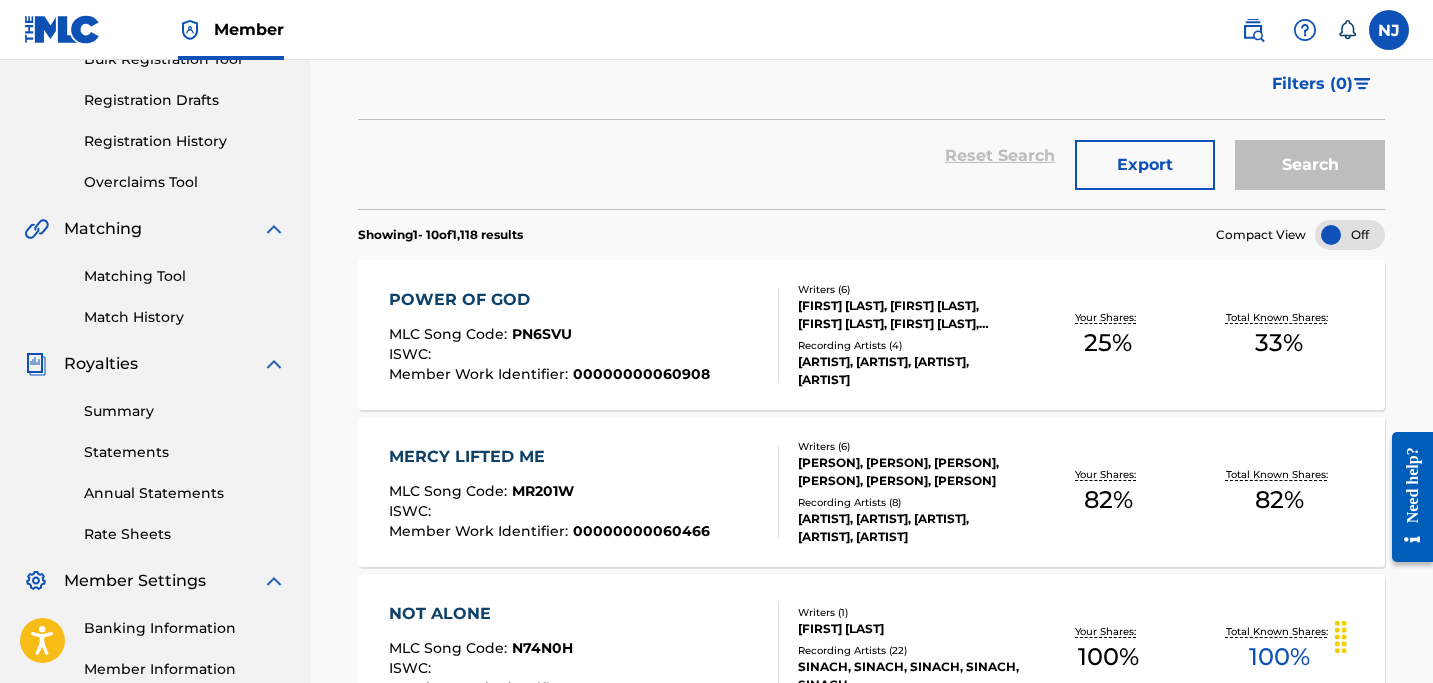 click on "Export" at bounding box center [1145, 165] 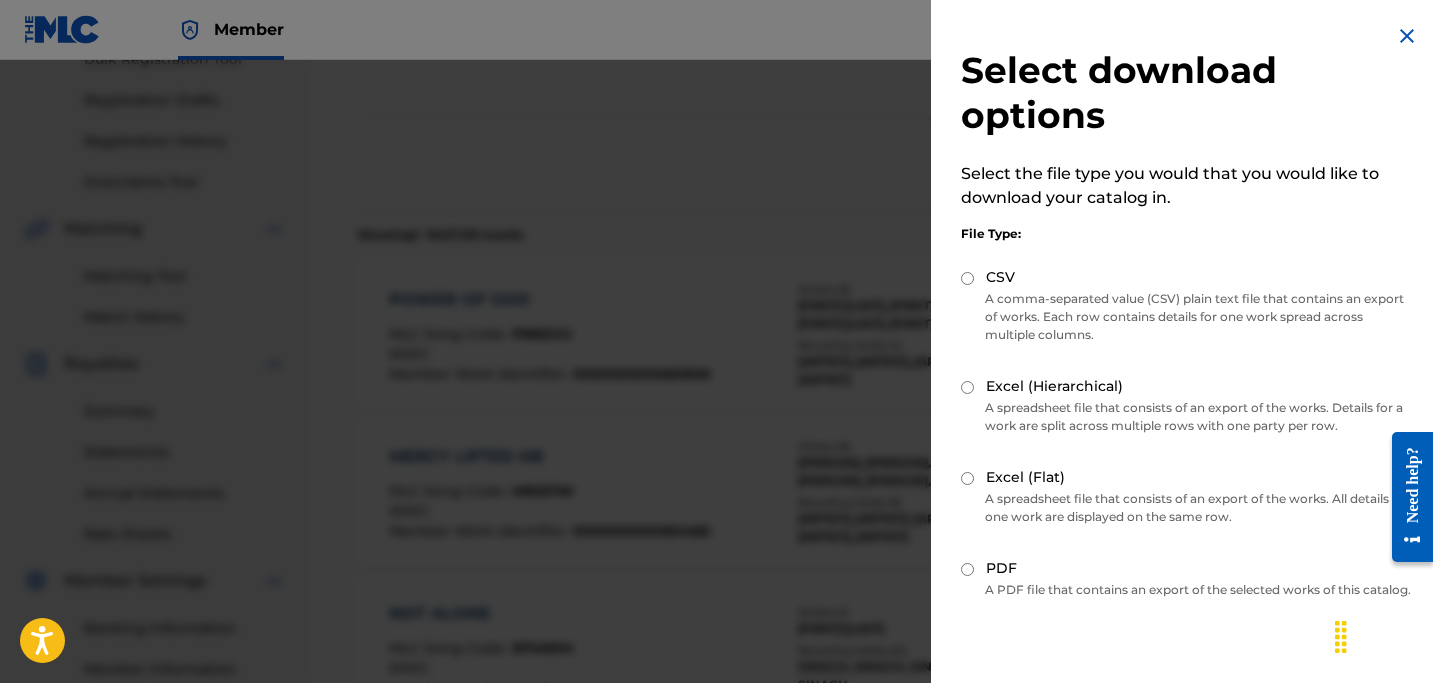 click on "CSV" at bounding box center [967, 278] 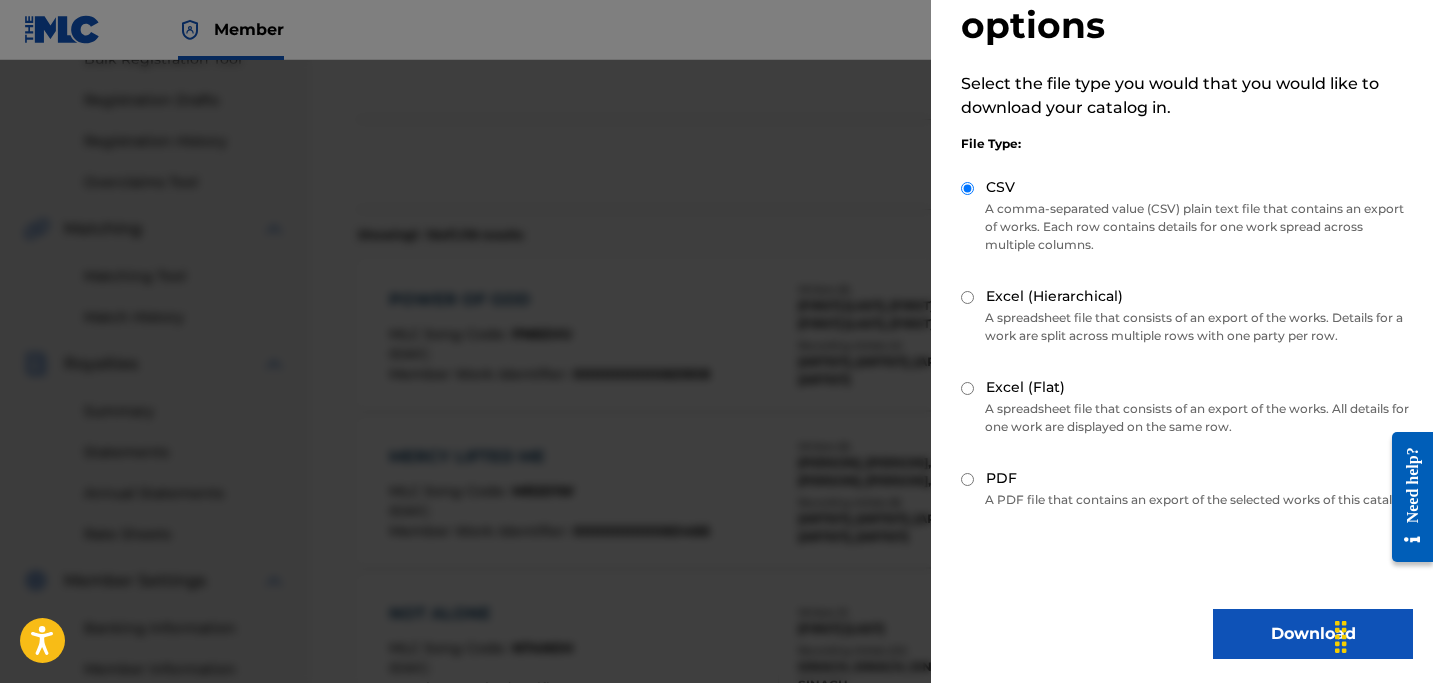 scroll, scrollTop: 108, scrollLeft: 0, axis: vertical 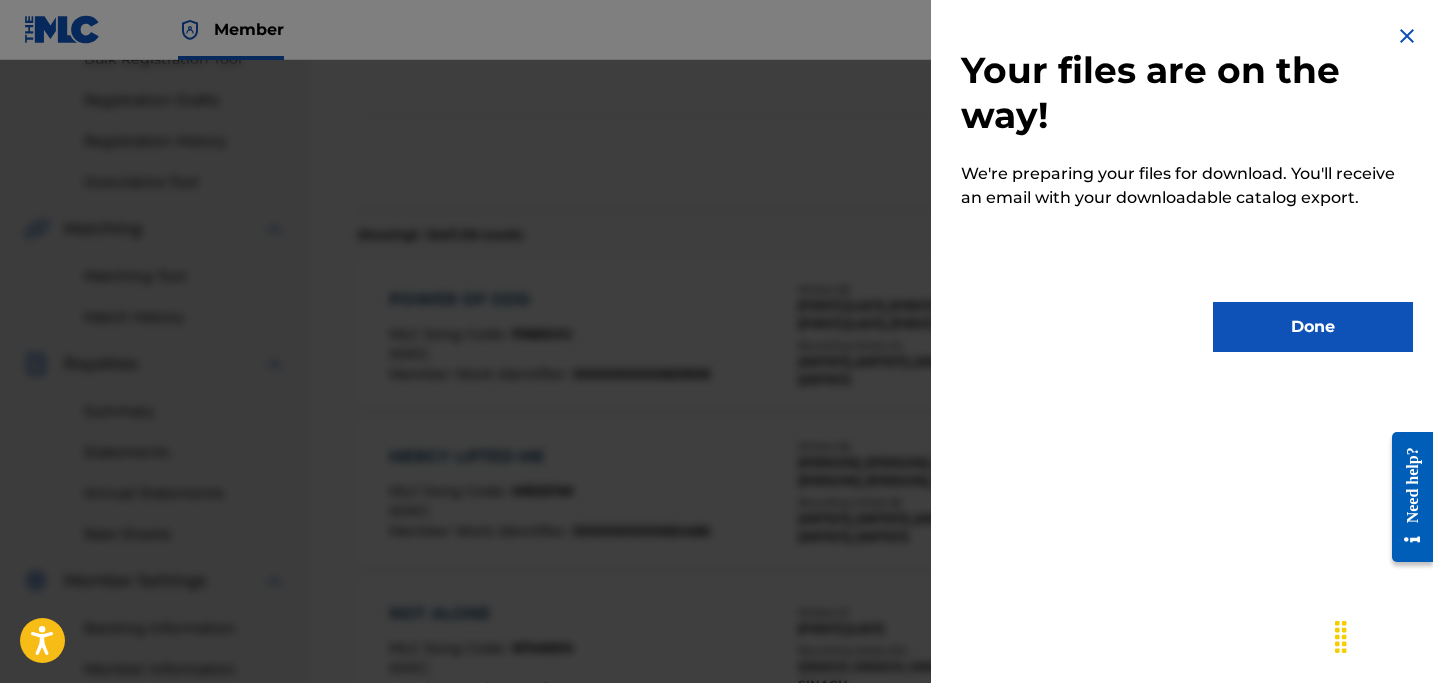 click on "Done" at bounding box center [1313, 327] 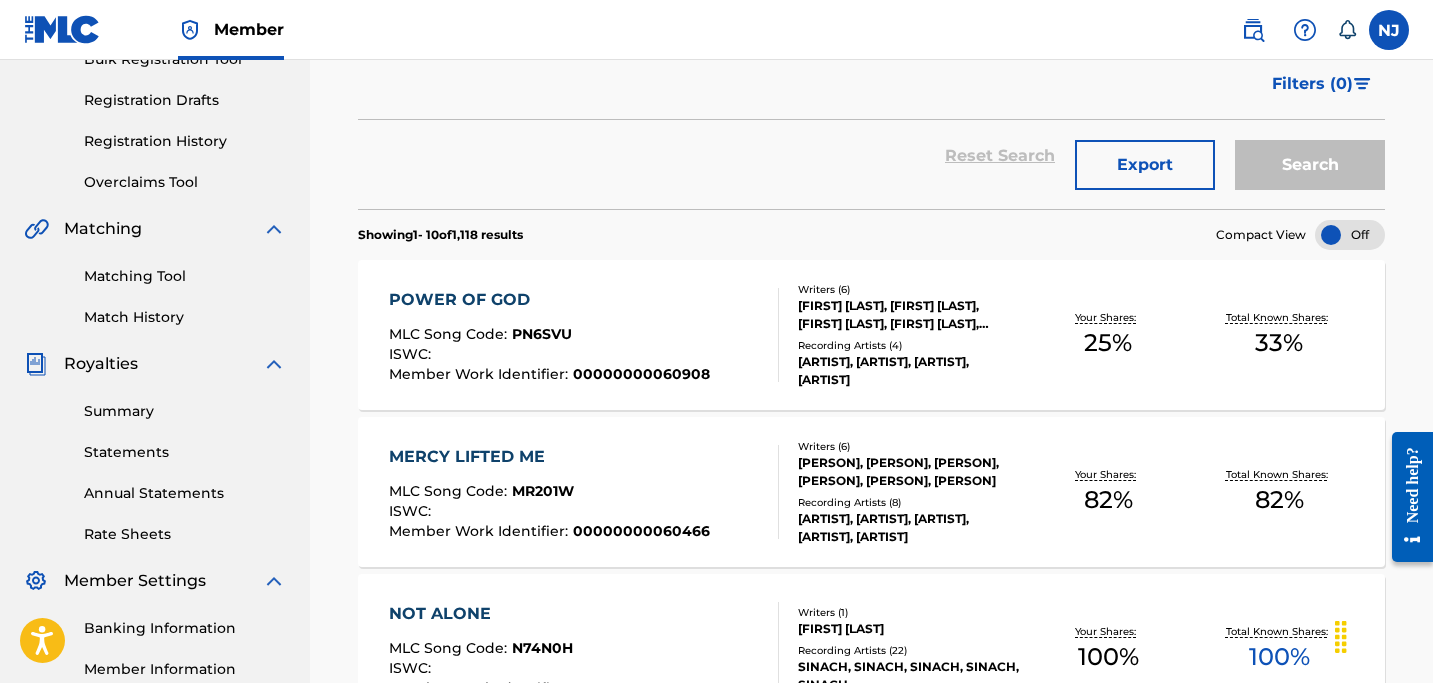 click on "Reset Search Export Search" at bounding box center (871, 156) 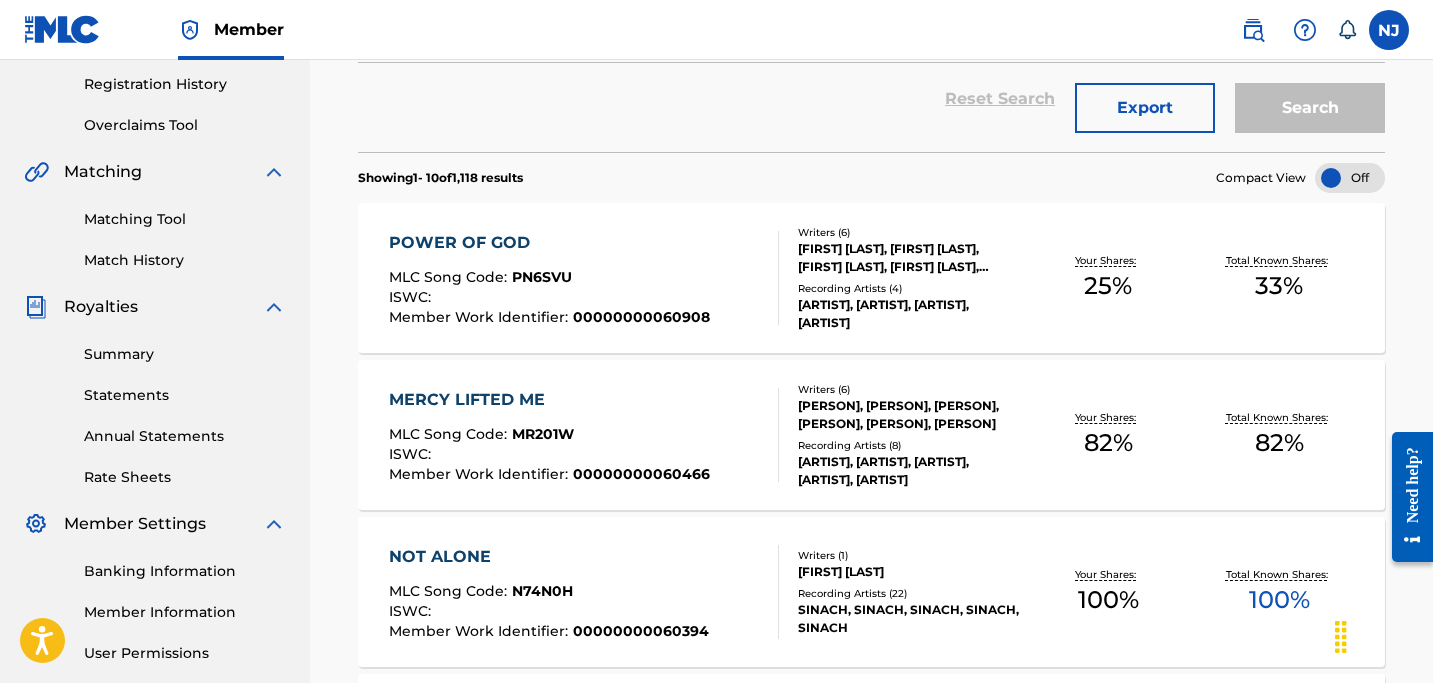 scroll, scrollTop: 376, scrollLeft: 0, axis: vertical 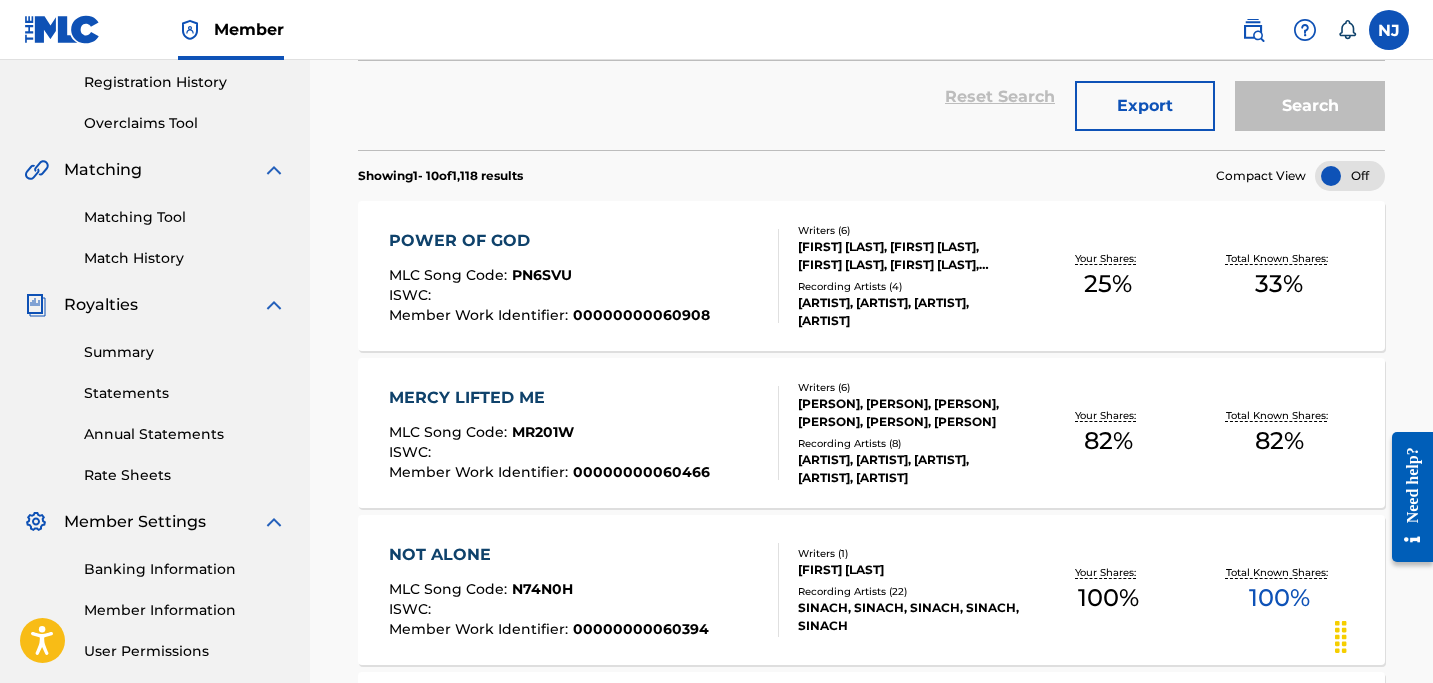click on "MERCY LIFTED ME" at bounding box center (549, 398) 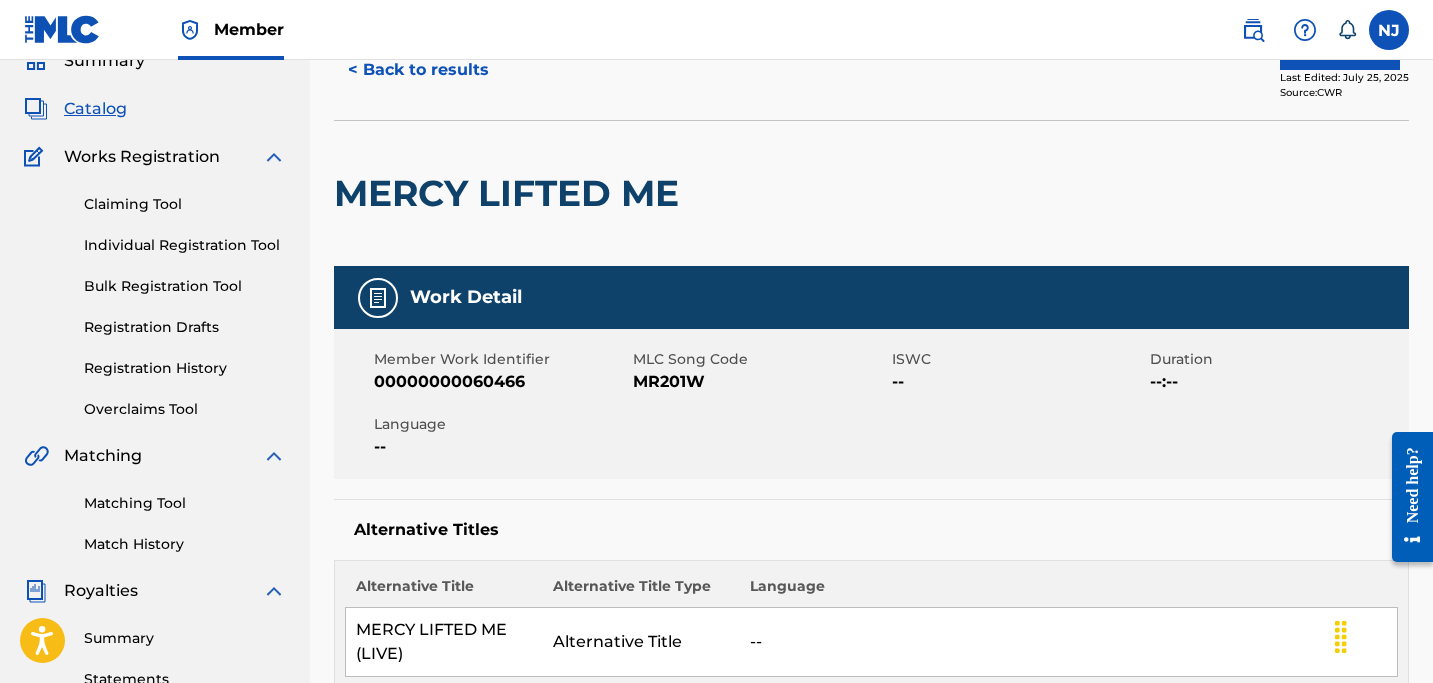 scroll, scrollTop: 0, scrollLeft: 0, axis: both 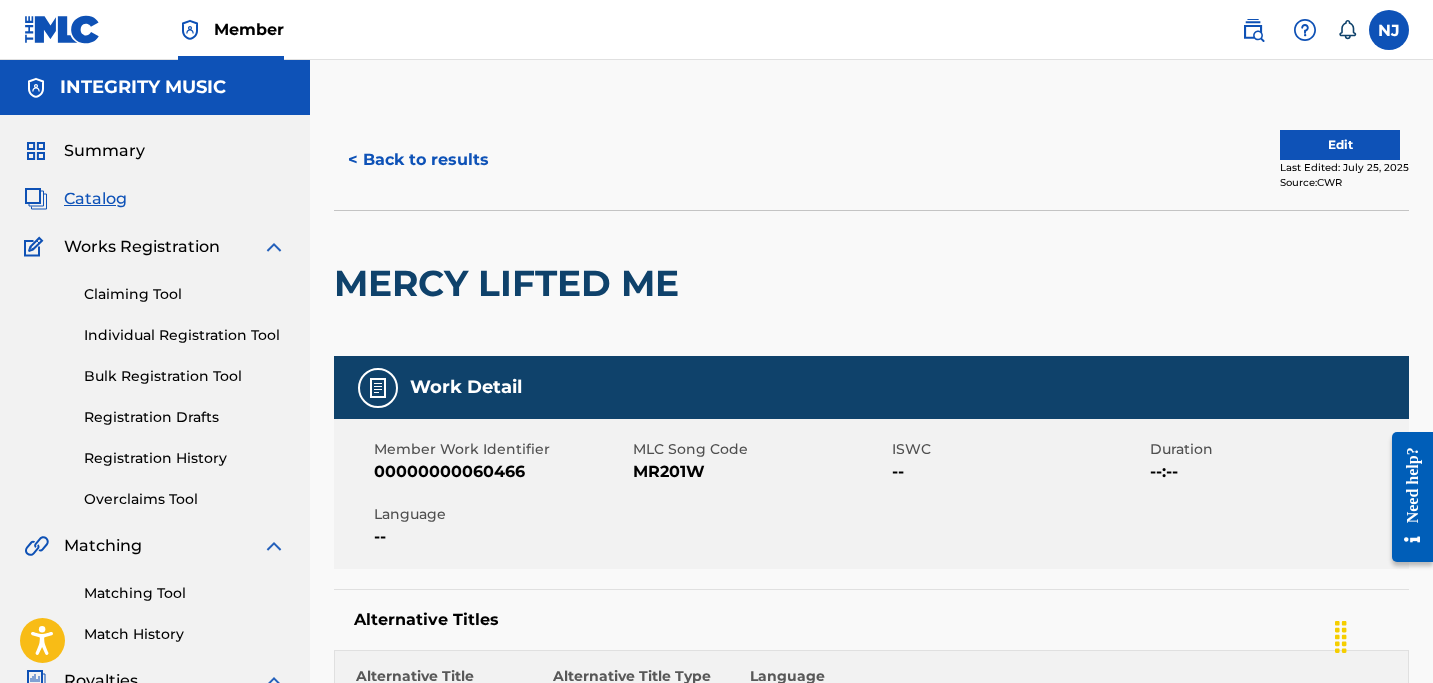 click on "< Back to results" at bounding box center [418, 160] 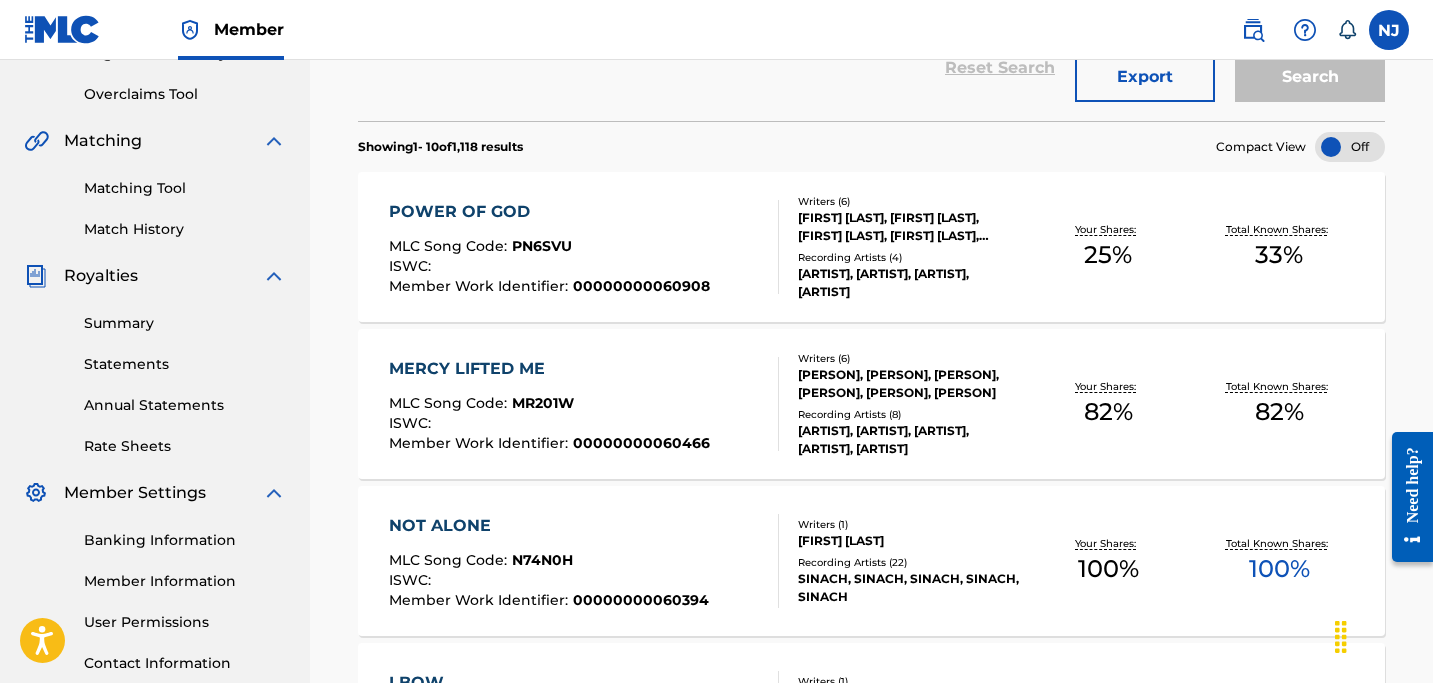 scroll, scrollTop: 437, scrollLeft: 0, axis: vertical 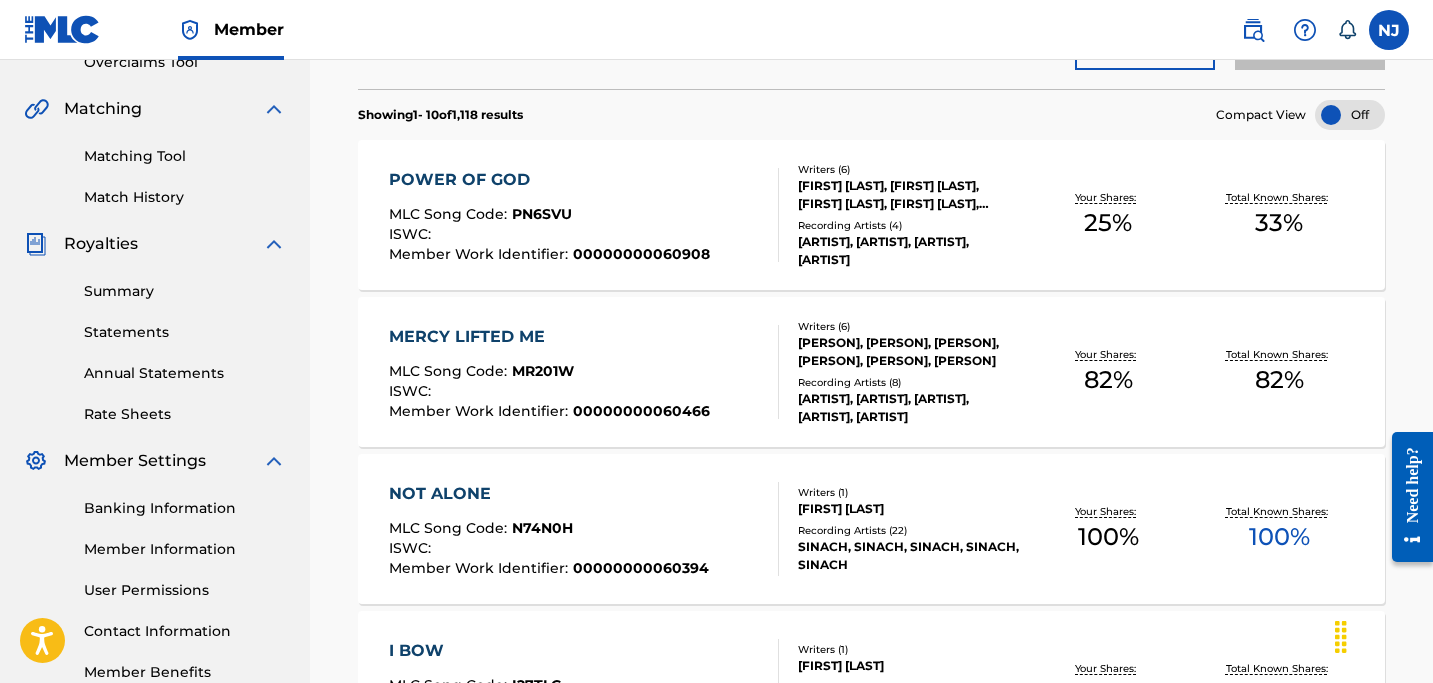 click on "NOT ALONE" at bounding box center (549, 494) 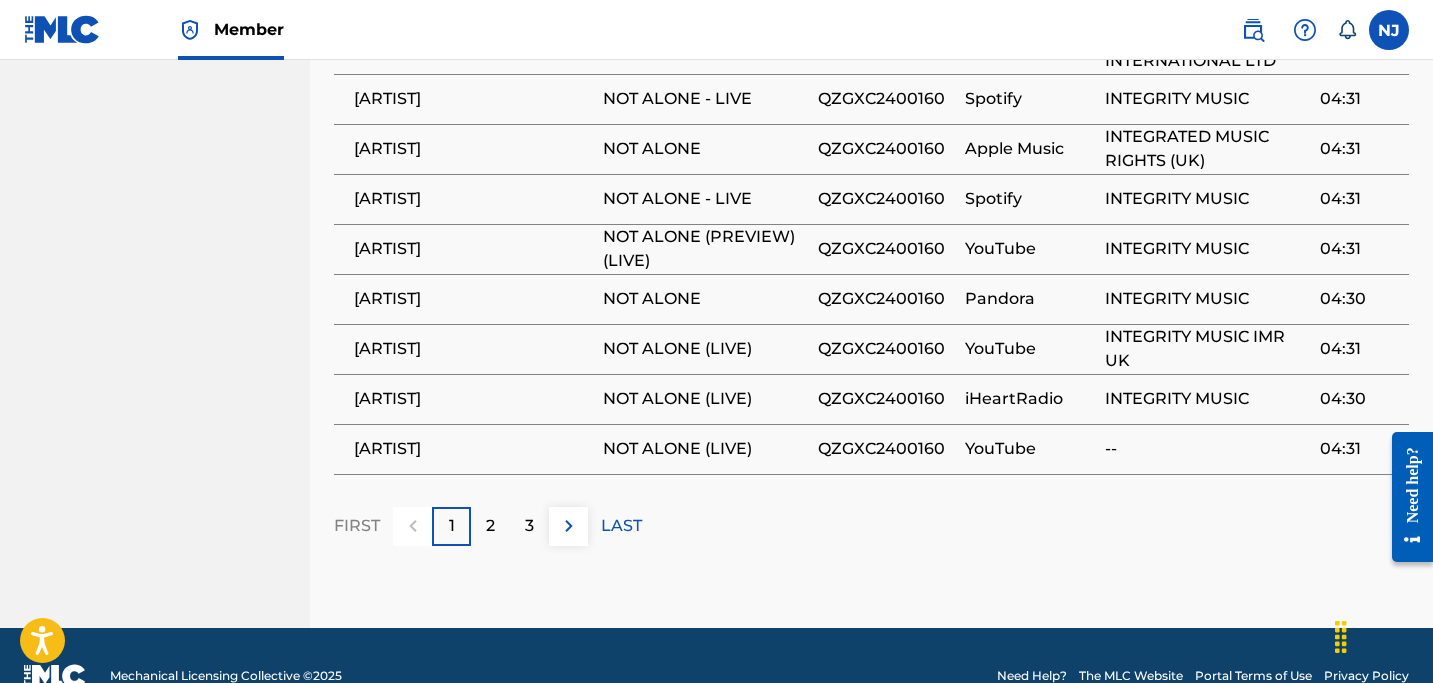 scroll, scrollTop: 1543, scrollLeft: 0, axis: vertical 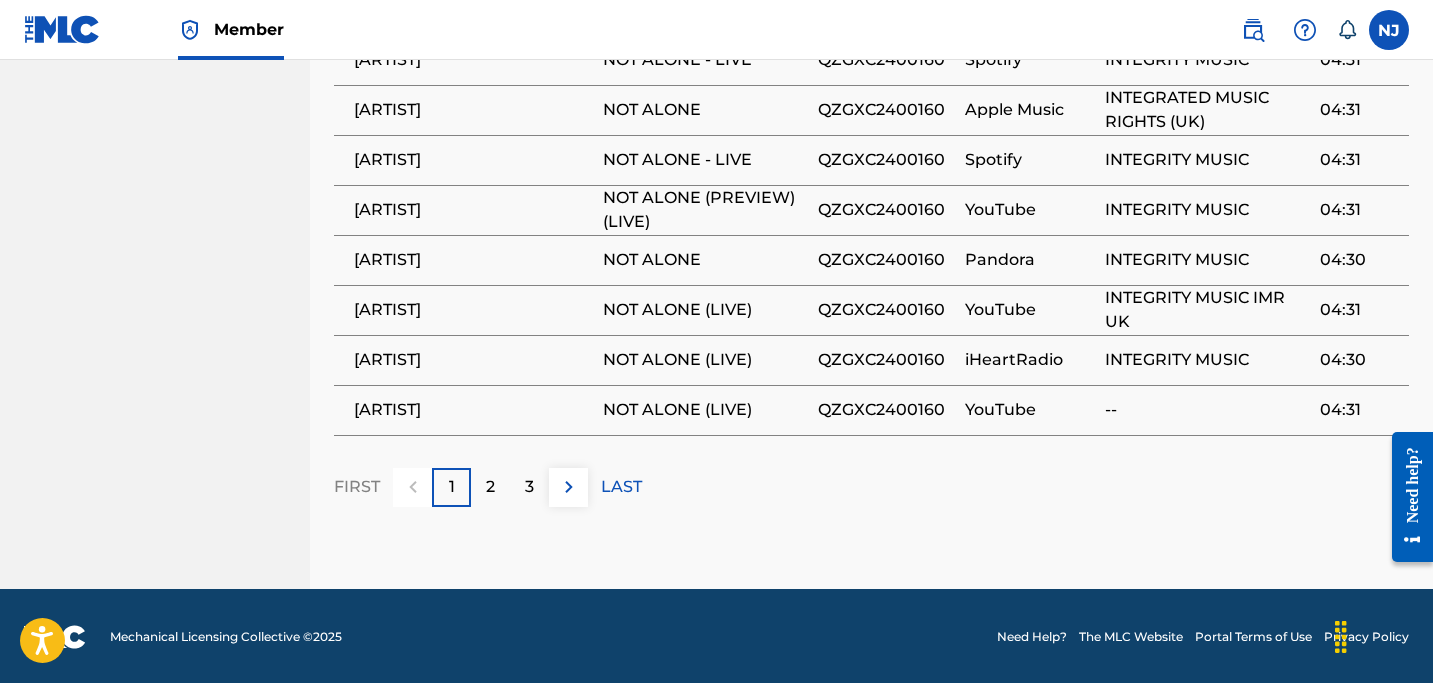 click on "2" at bounding box center (490, 487) 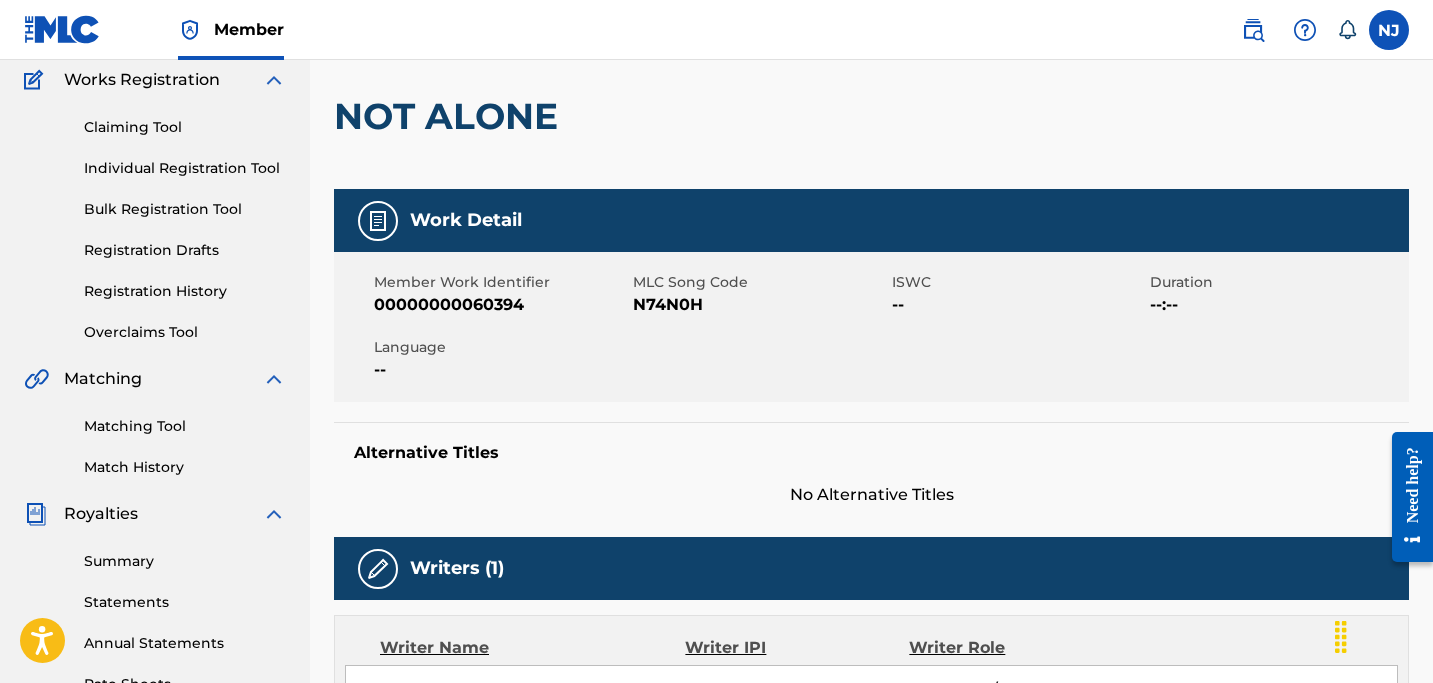 scroll, scrollTop: 0, scrollLeft: 0, axis: both 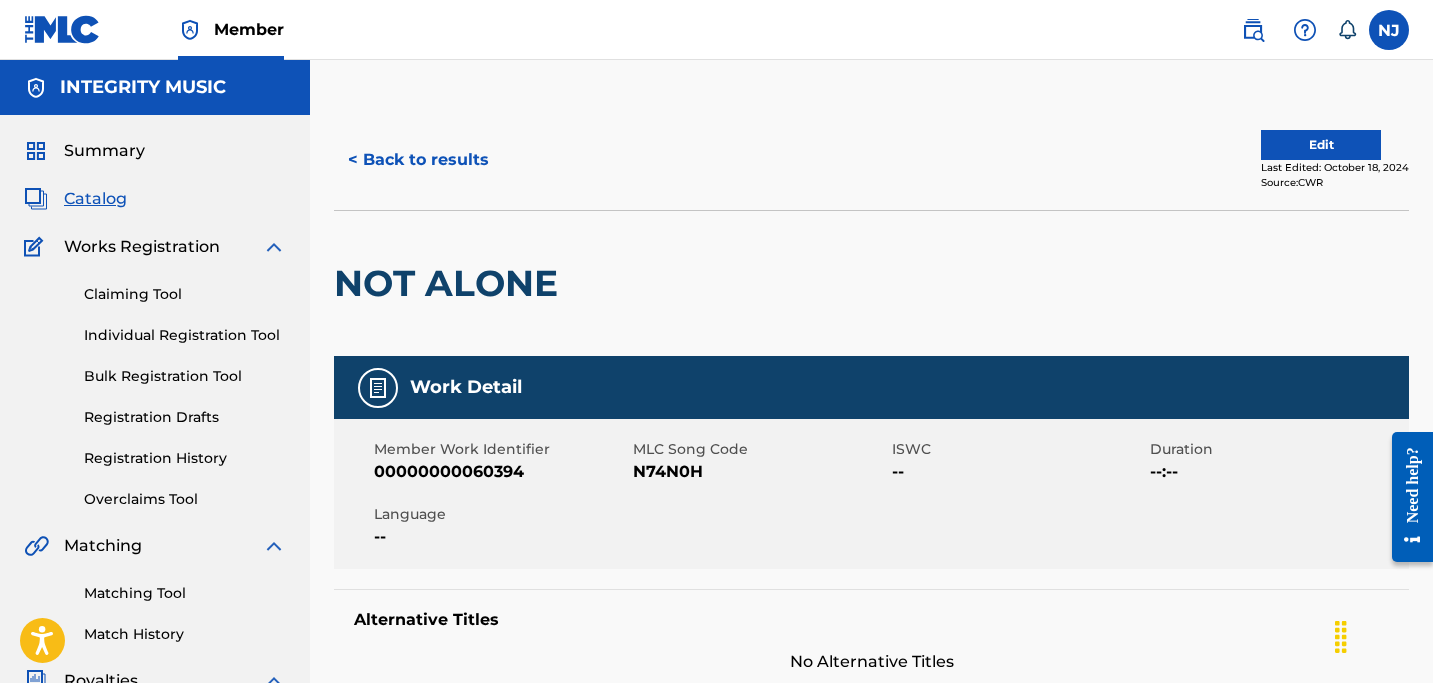 click on "< Back to results Edit Last Edited:   October 18, 2024 Source:  CWR NOT ALONE     Work Detail   Member Work Identifier 00000000060394 MLC Song Code N74N0H ISWC -- Duration --:-- Language -- Alternative Titles No Alternative Titles Writers   (1) Writer Name Writer IPI Writer Role OSINACHI KALU OKORO 00861291041 Composer/Author Publishers   (1) My shares:  100 % Total shares:  100 % Publisher Name Publisher IPI Publisher Number Represented Writers Collection Share Contact Details INTEGRITY MUSIC 00745598888 P00981 OSINACHI KALU OKORO 100% Marcie Horton 5030 Carothers Parkways, Unit Ste 300,  Franklin, Tennessee 37067 United States +1-719-2782522 marcie.horton@integritymusic.com My shares:  100 % Total shares:  100 % Matched Recordings   (22) Showing  11  -   20  of  22   results   Recording Artist Recording Title ISRC DSP Label Duration SINACH NOT ALONE (LIVE) QZGXC2400160 SoundCloud Operations Inc. INTEGRITY MUSIC 04:30 SINACH NOT ALONE (LIVE) QZGXC2400160 YouTube INTEGRITY MUSIC IMR UK 04:31 SINACH NOT ALONE" at bounding box center [871, 1096] 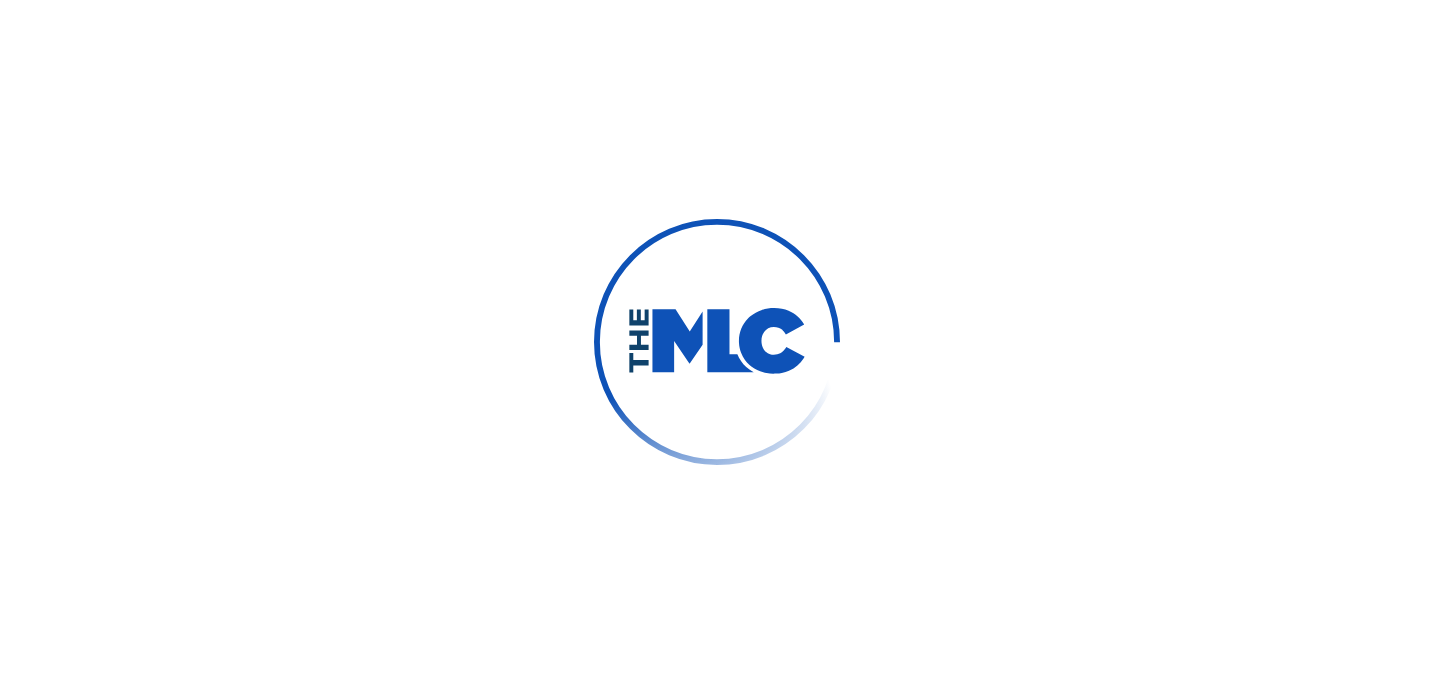 scroll, scrollTop: 0, scrollLeft: 0, axis: both 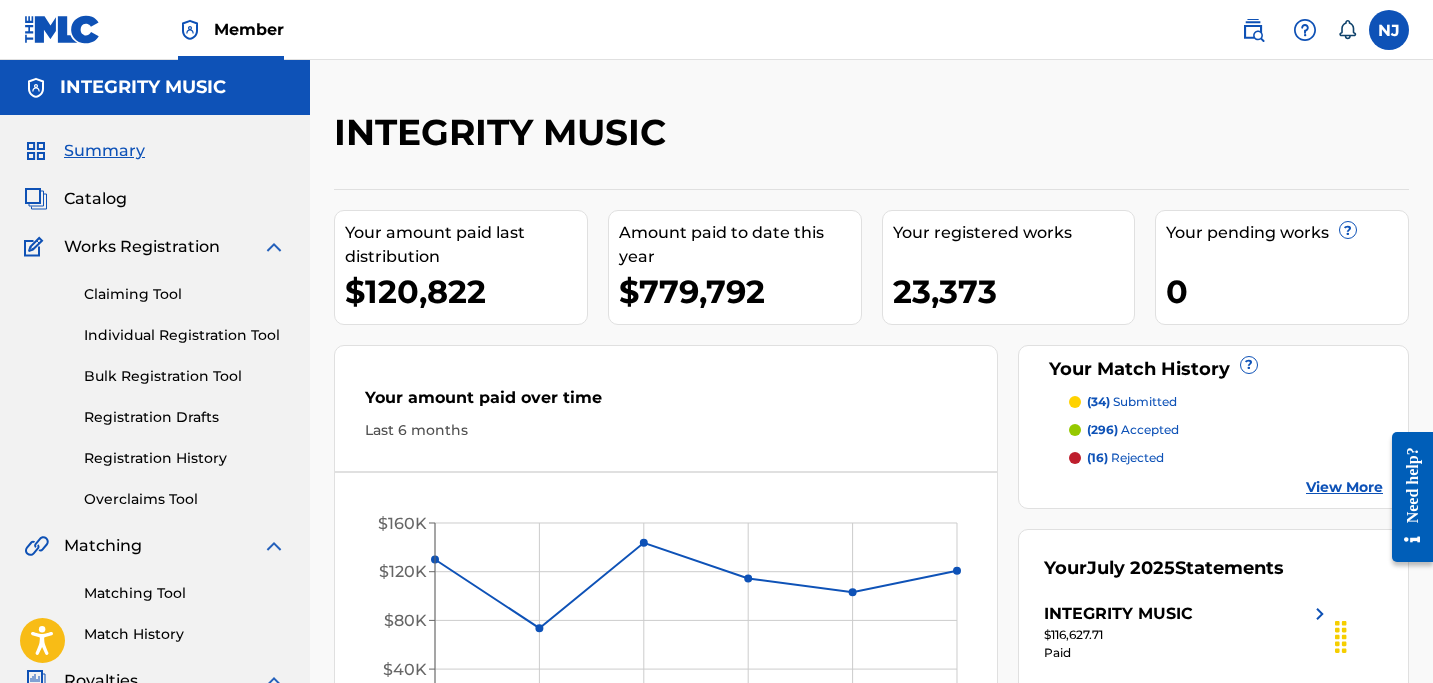 click at bounding box center [1253, 30] 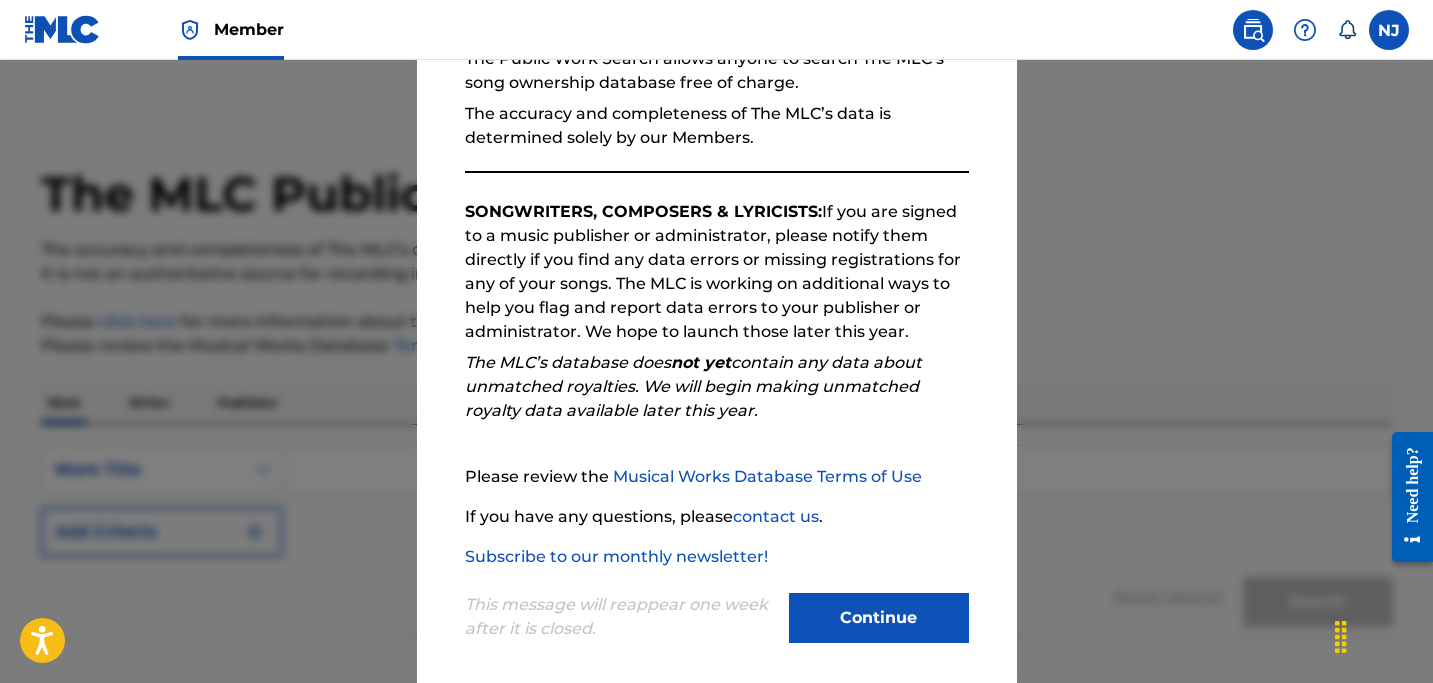 scroll, scrollTop: 232, scrollLeft: 0, axis: vertical 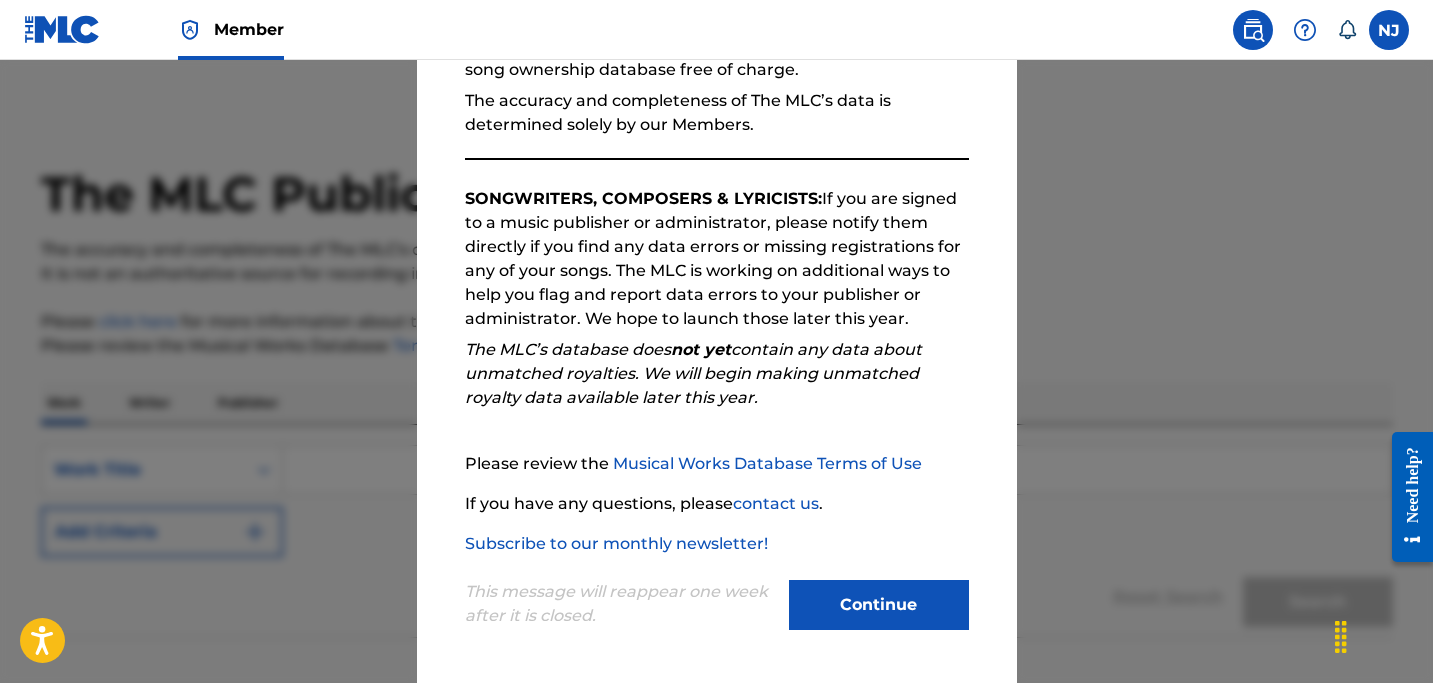click on "Continue" at bounding box center [879, 605] 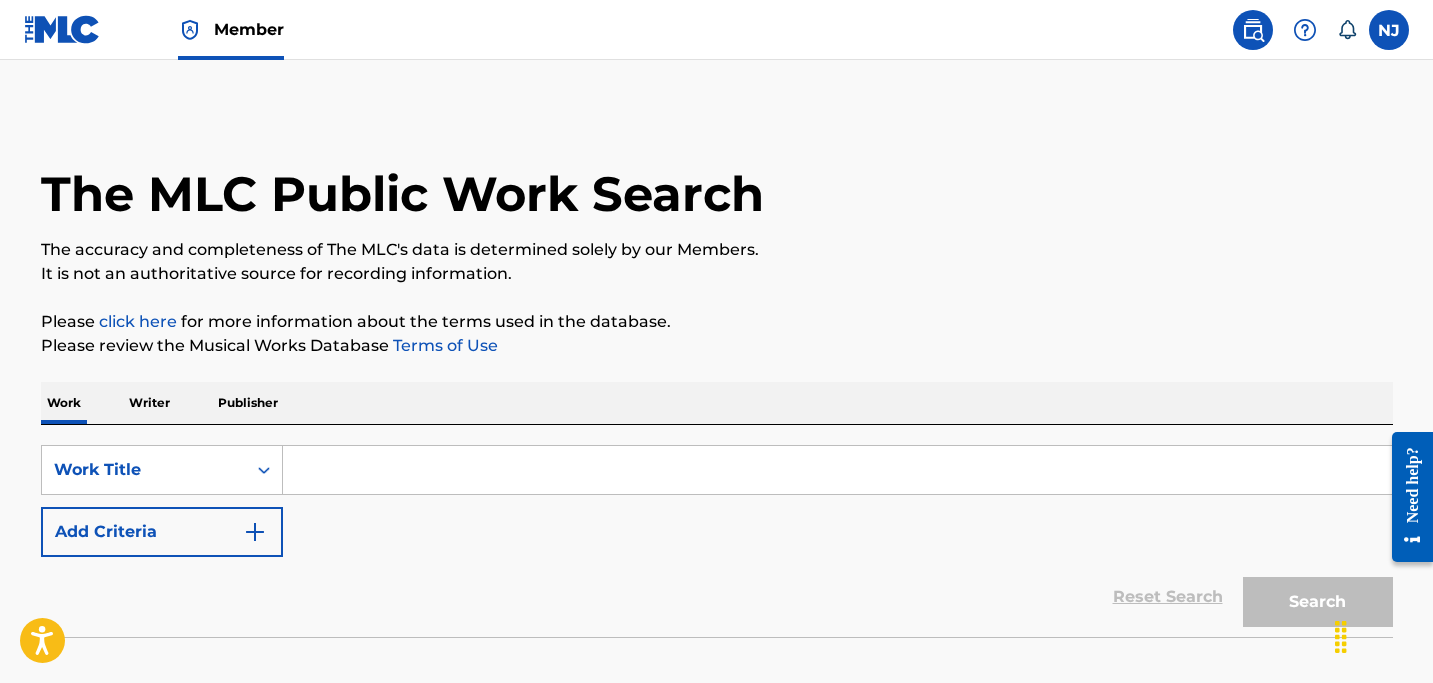 click at bounding box center [837, 470] 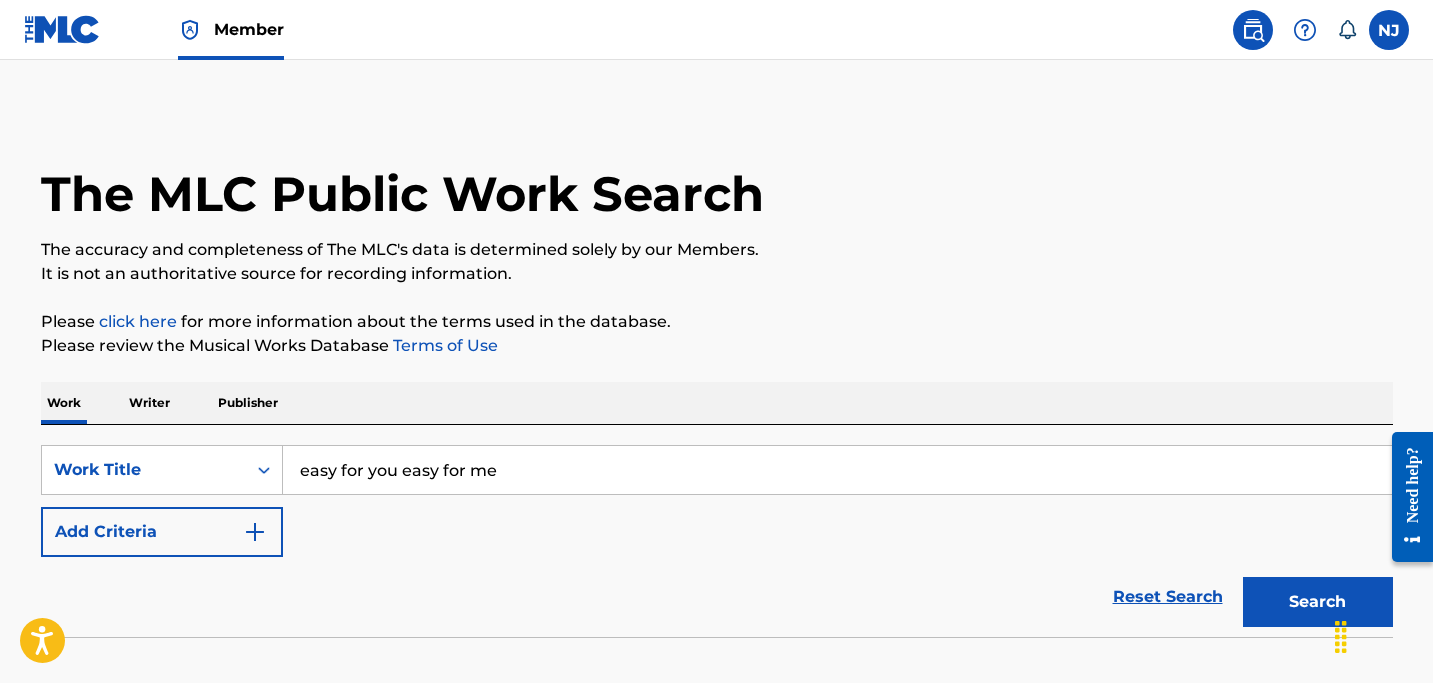 drag, startPoint x: 531, startPoint y: 469, endPoint x: 400, endPoint y: 467, distance: 131.01526 